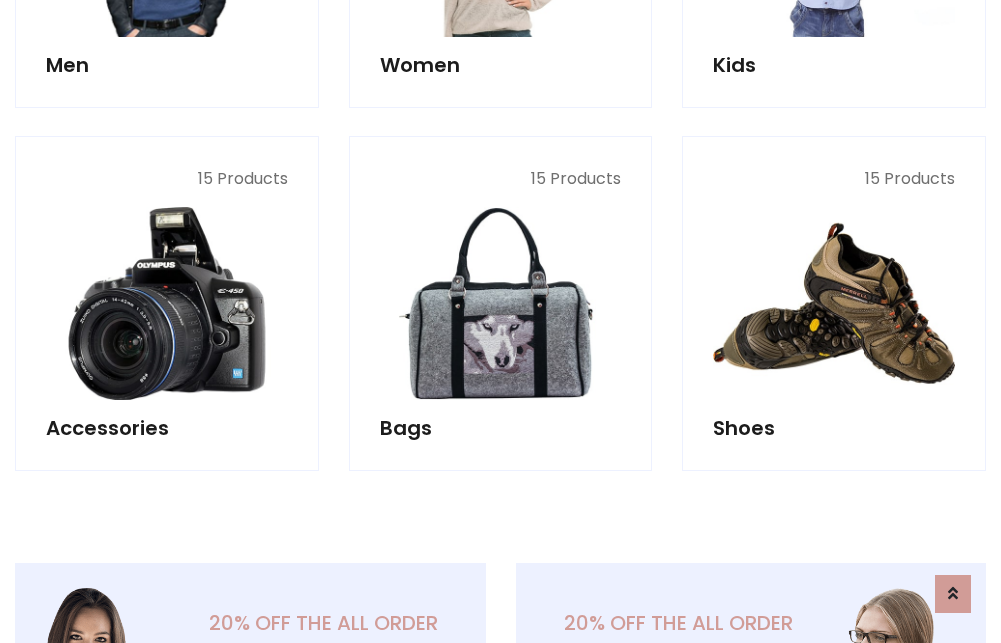 scroll, scrollTop: 853, scrollLeft: 0, axis: vertical 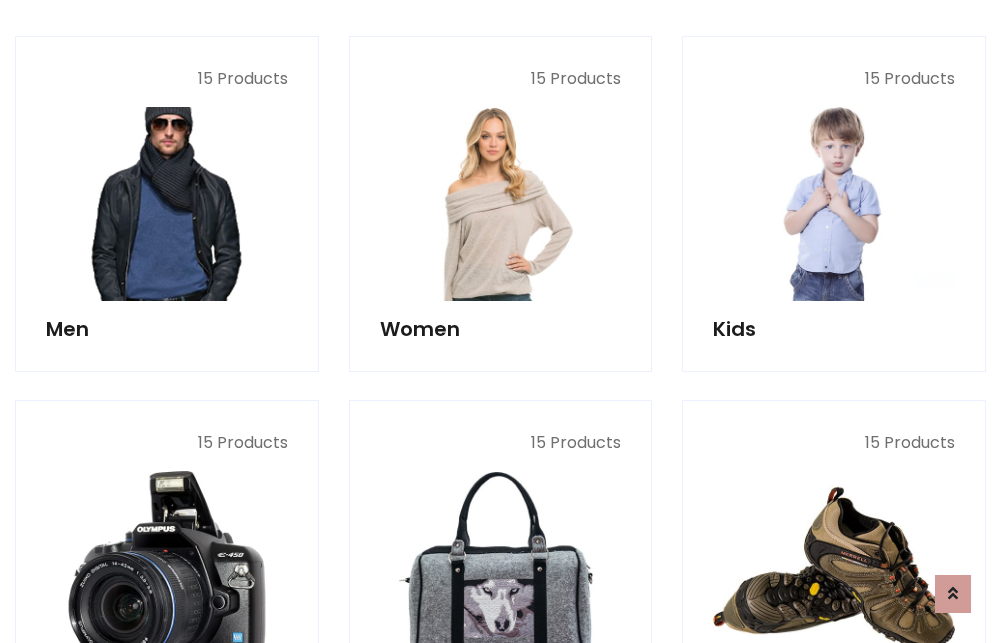 click at bounding box center (167, 204) 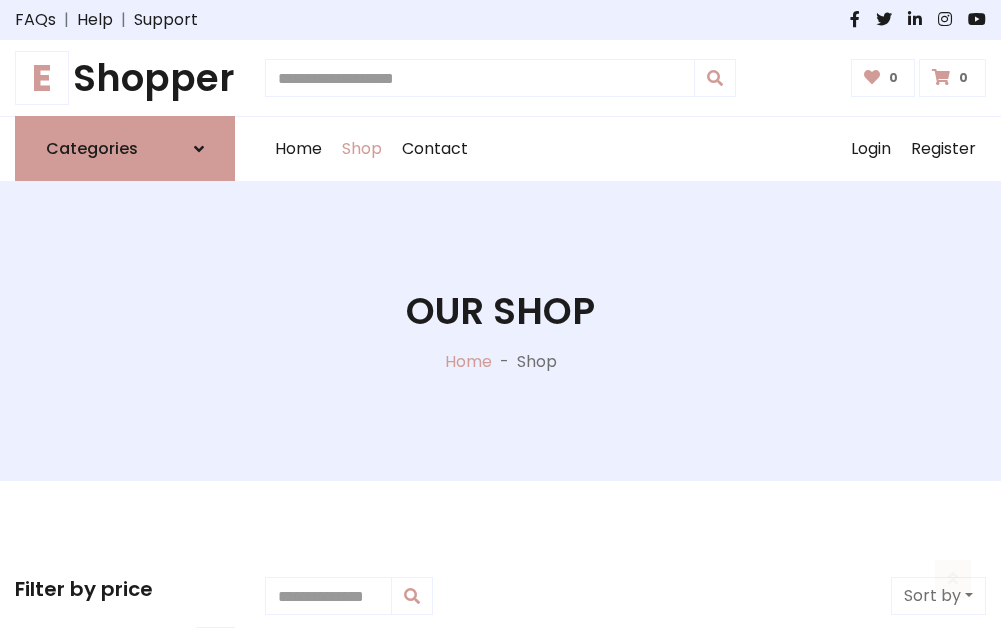 scroll, scrollTop: 807, scrollLeft: 0, axis: vertical 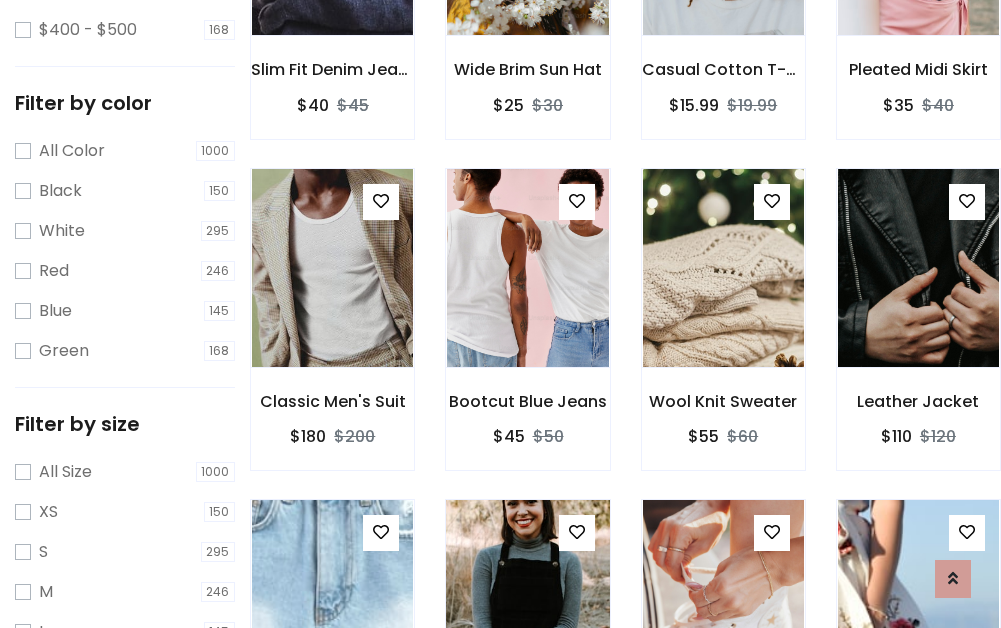 click at bounding box center (527, 599) 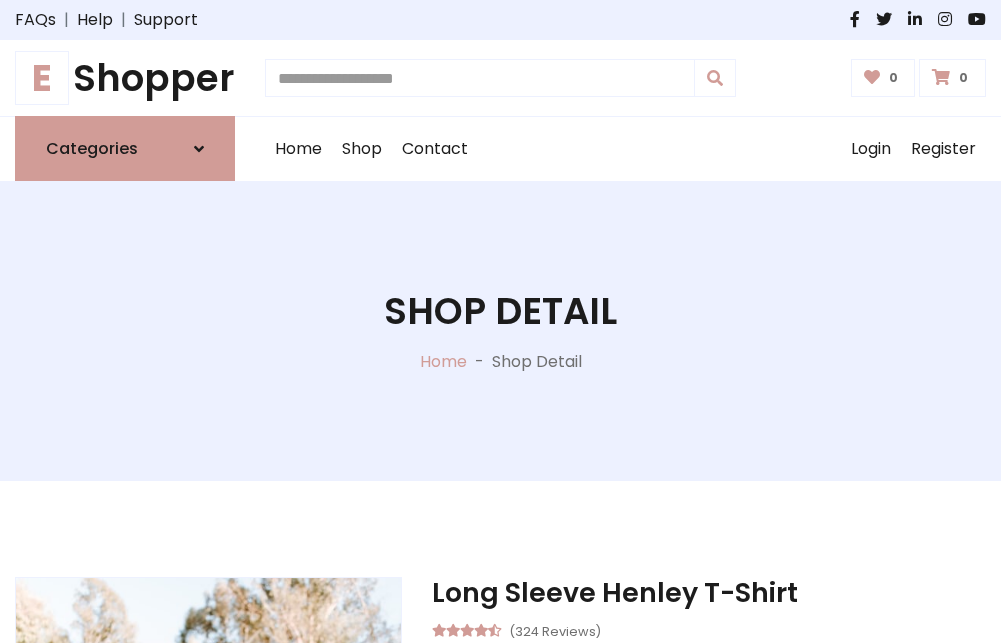 scroll, scrollTop: 143, scrollLeft: 0, axis: vertical 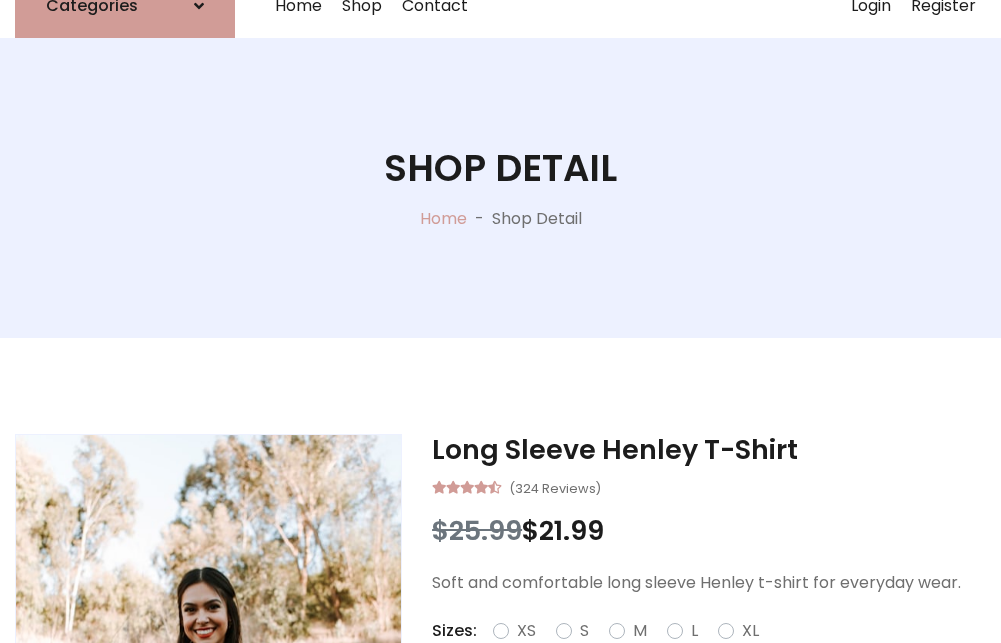 click on "M" at bounding box center (640, 631) 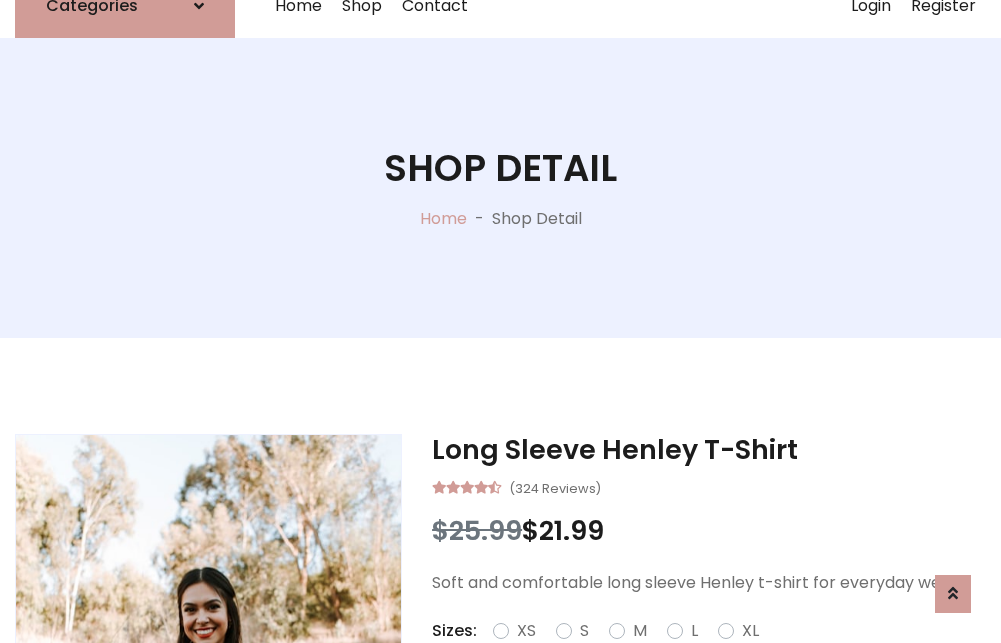 click on "Red" at bounding box center [722, 655] 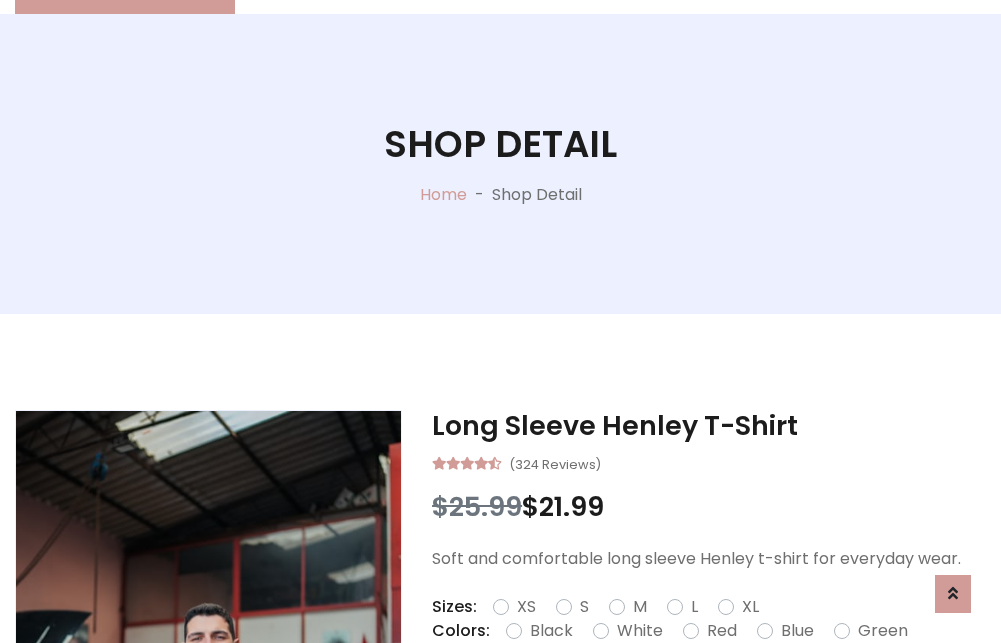 click on "Add To Cart" at bounding box center (653, 694) 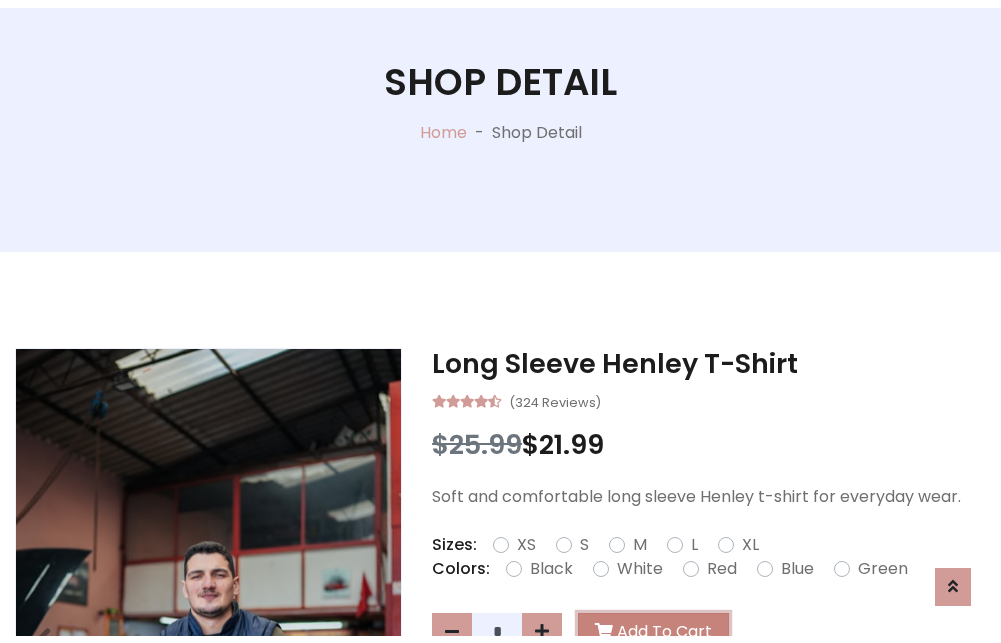 scroll, scrollTop: 0, scrollLeft: 0, axis: both 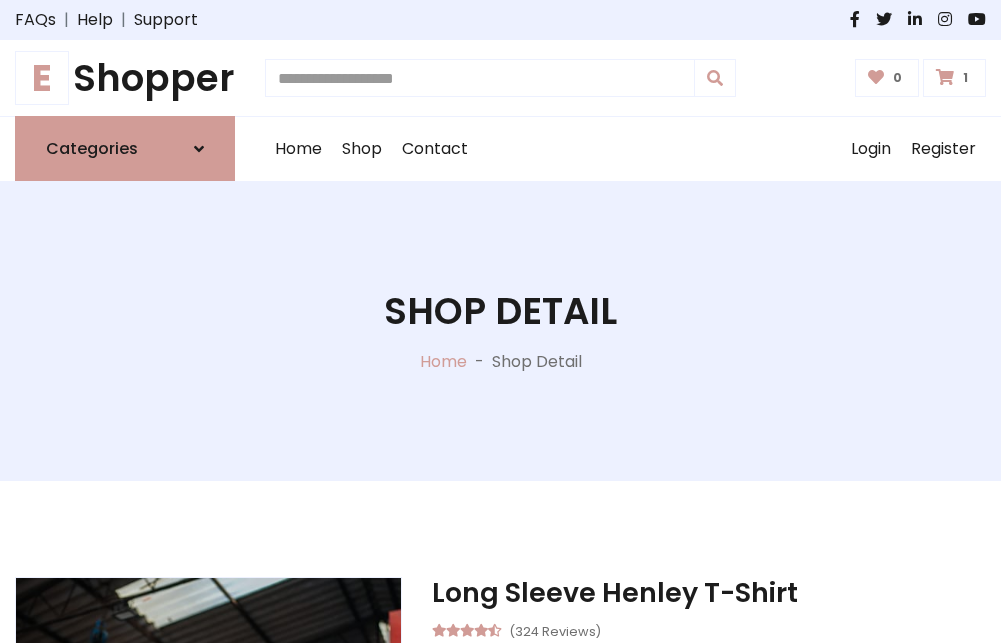click at bounding box center [945, 77] 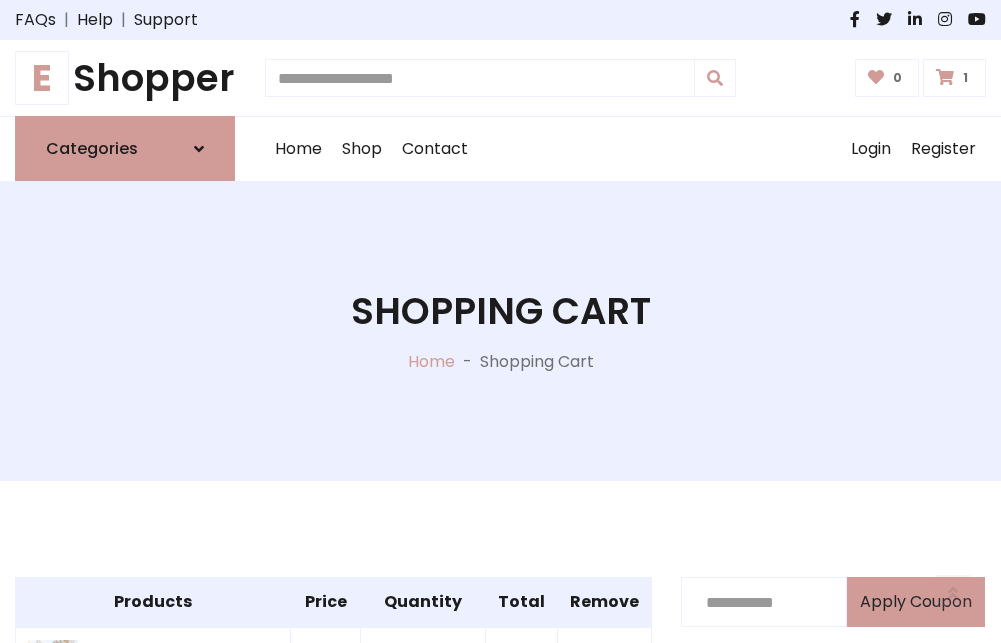 scroll, scrollTop: 474, scrollLeft: 0, axis: vertical 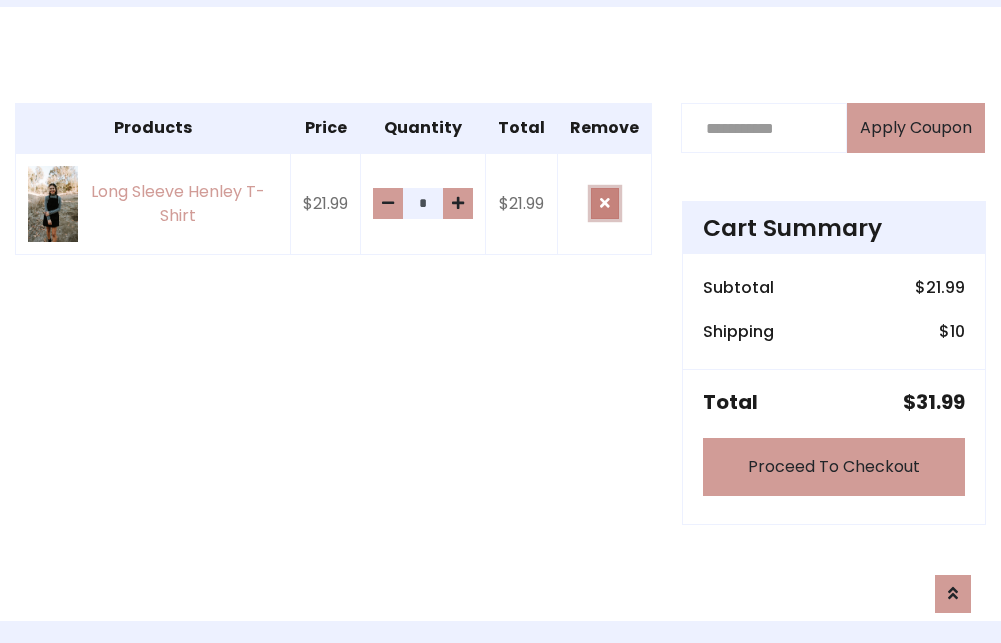 click at bounding box center [605, 203] 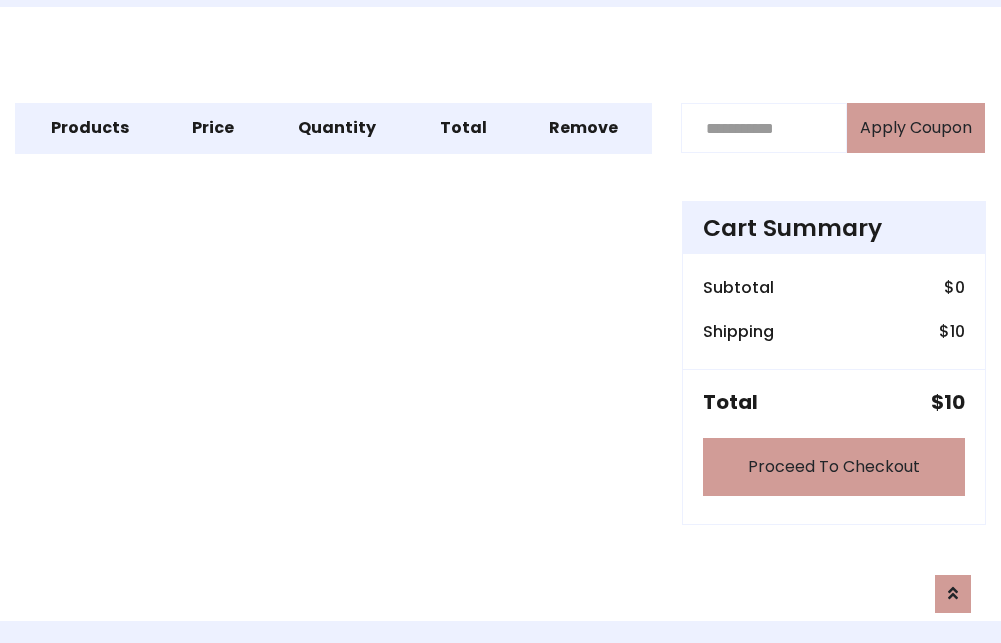 scroll, scrollTop: 247, scrollLeft: 0, axis: vertical 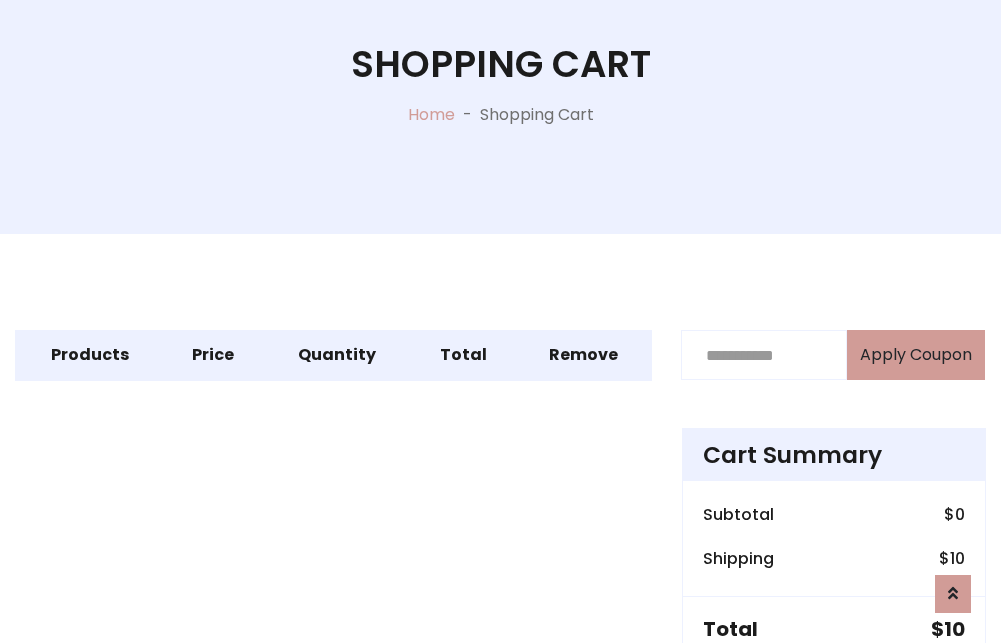 click on "Proceed To Checkout" at bounding box center (834, 694) 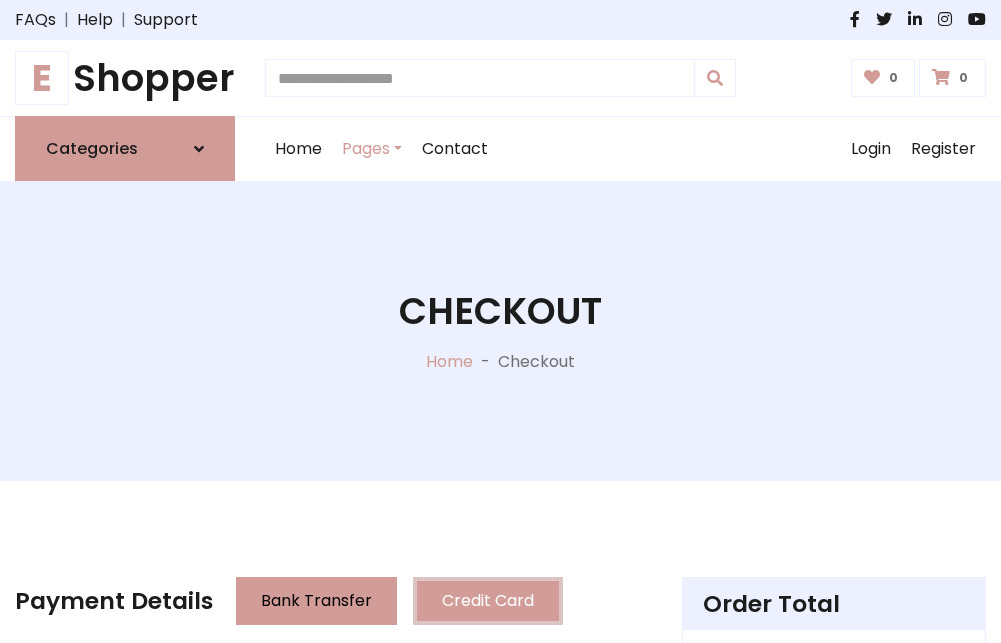 scroll, scrollTop: 137, scrollLeft: 0, axis: vertical 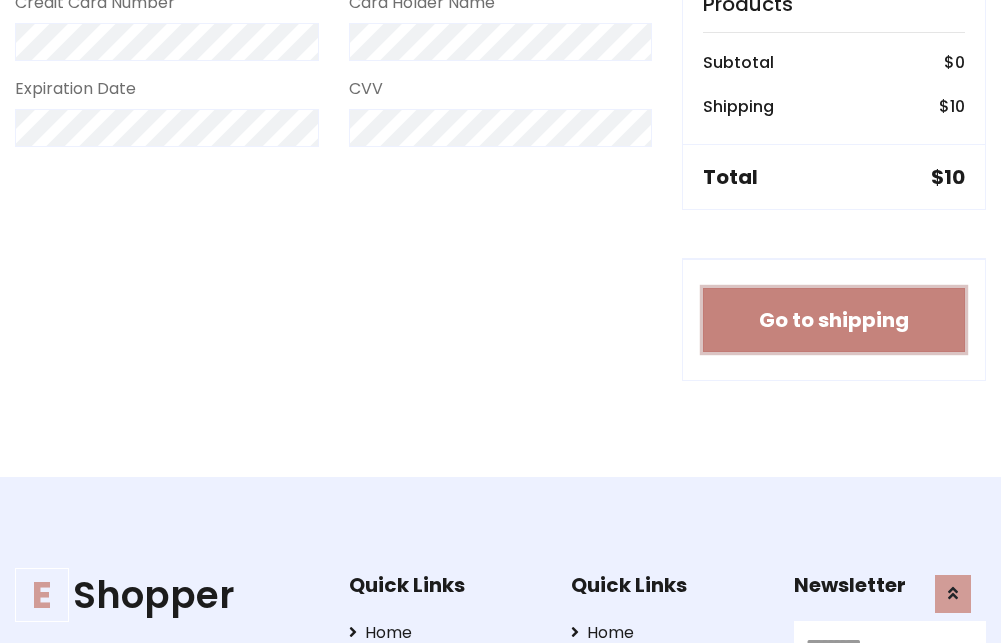 click on "Go to shipping" at bounding box center (834, 320) 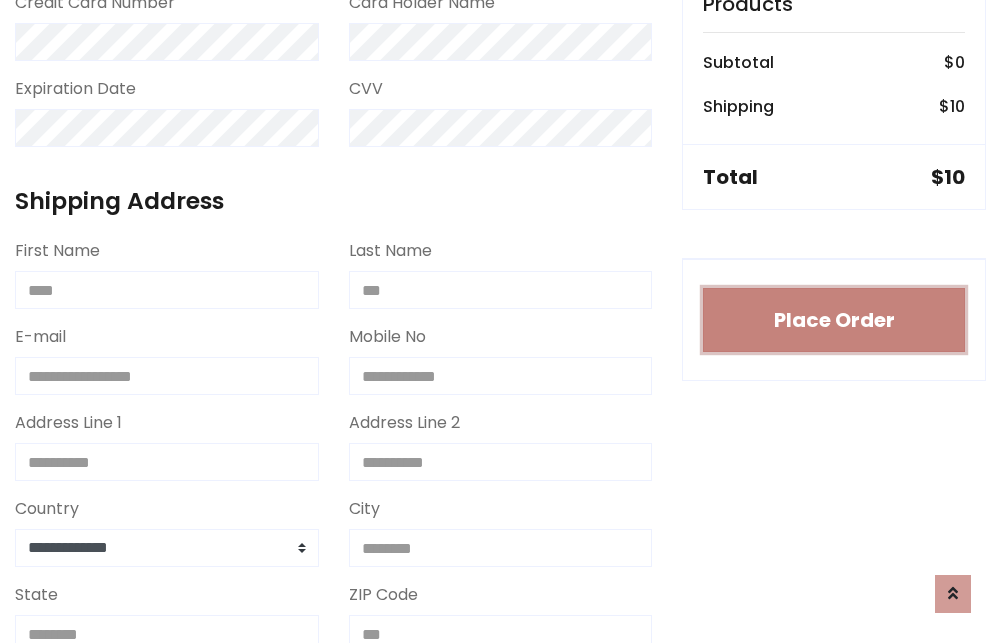 type 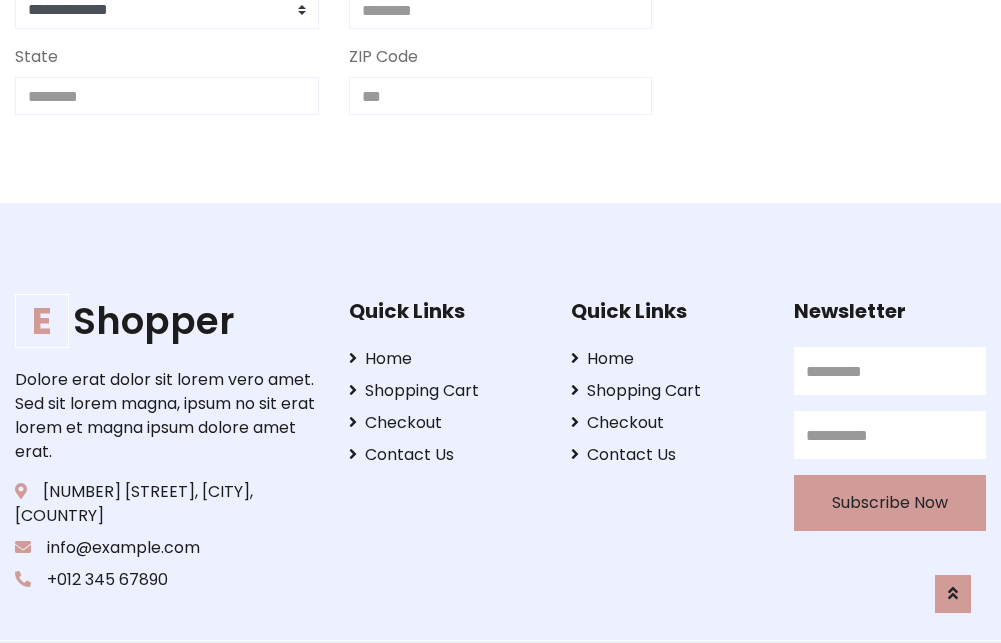 scroll, scrollTop: 713, scrollLeft: 0, axis: vertical 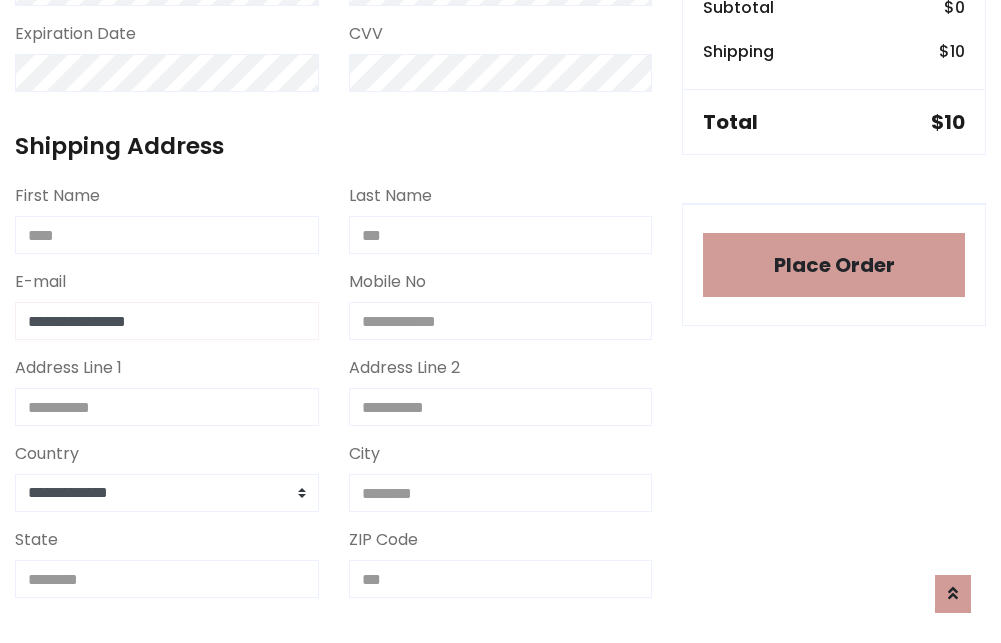 type on "**********" 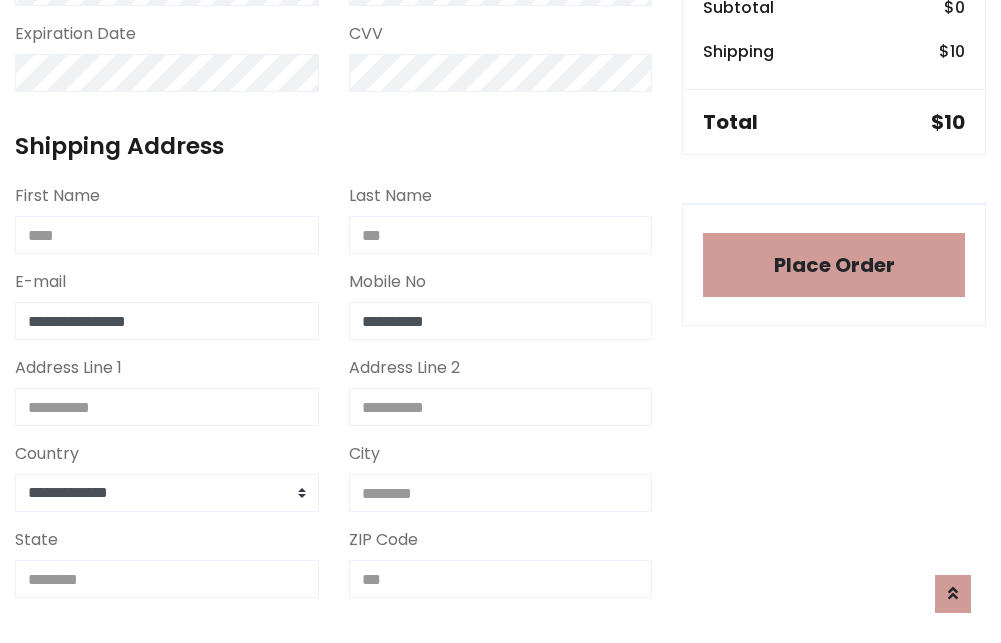 type on "**********" 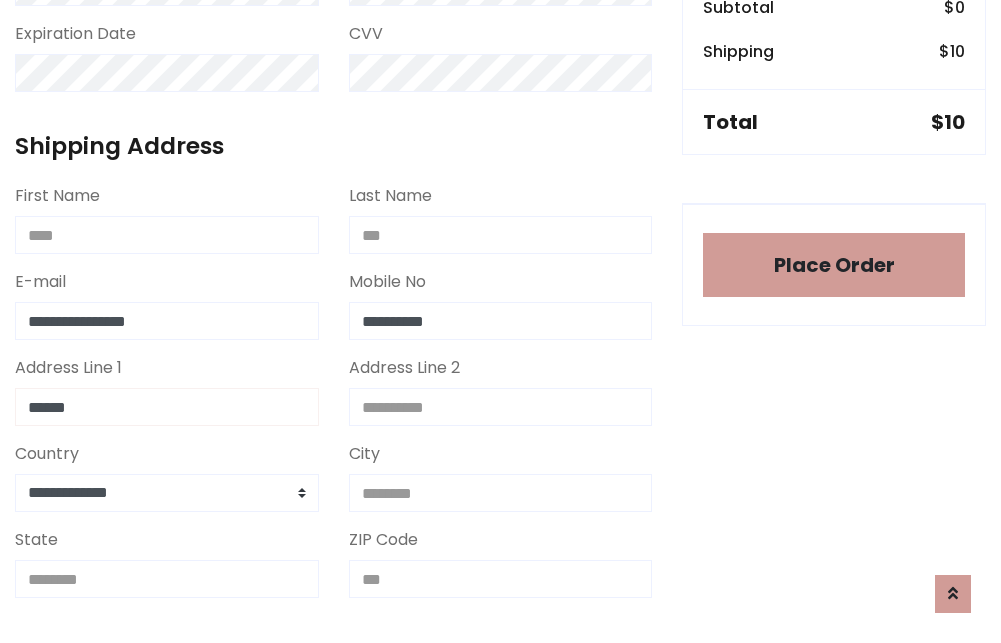 type on "******" 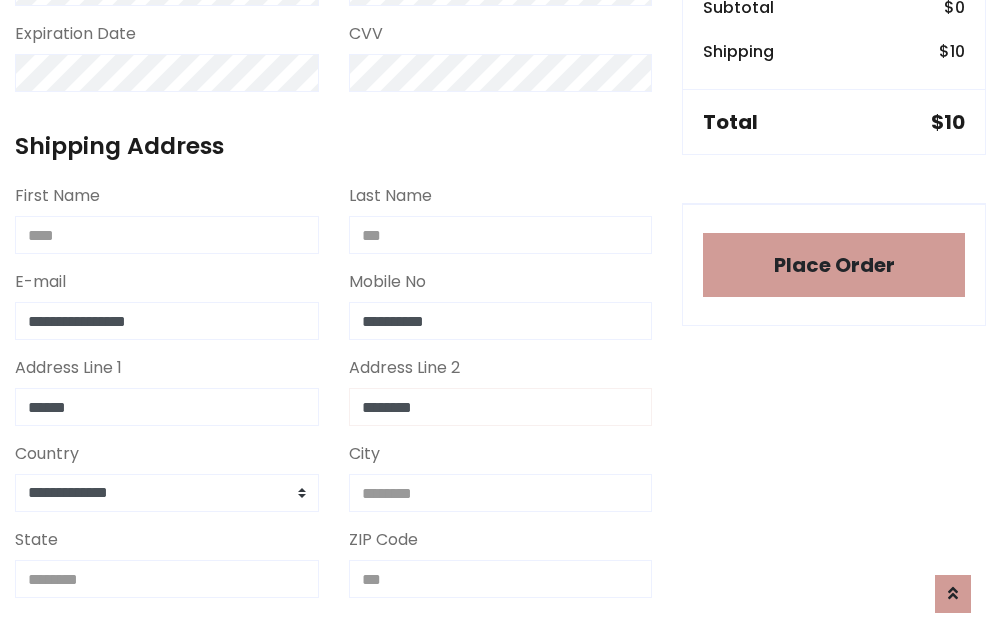 type on "********" 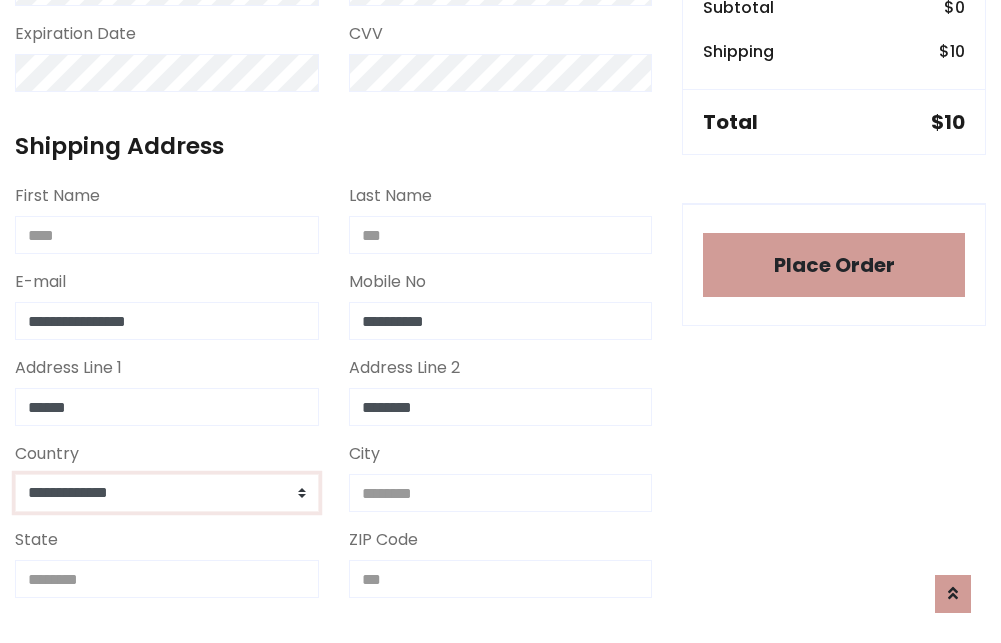select on "*******" 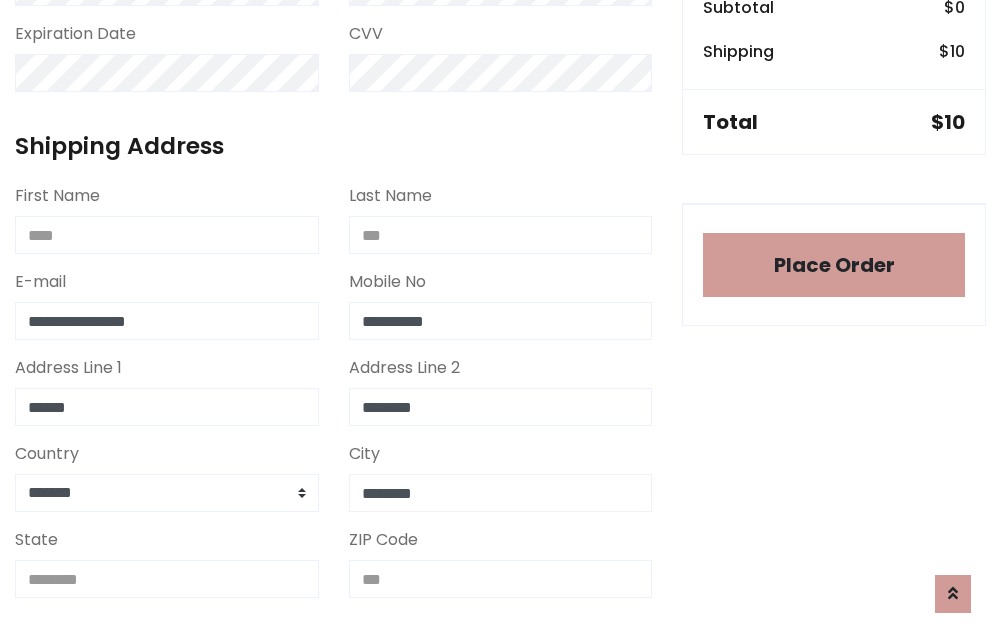 type on "********" 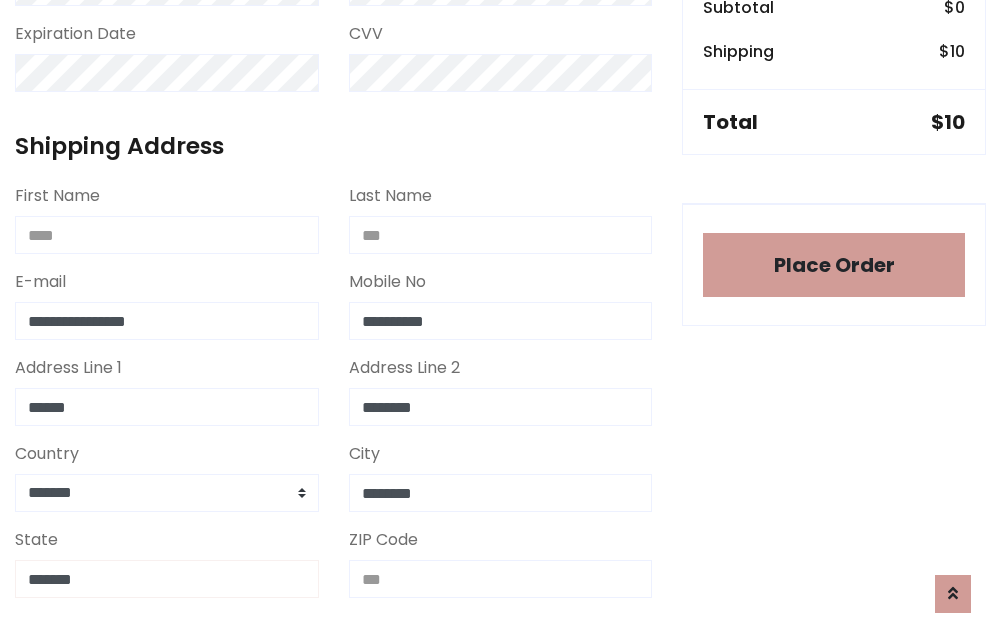 type on "*******" 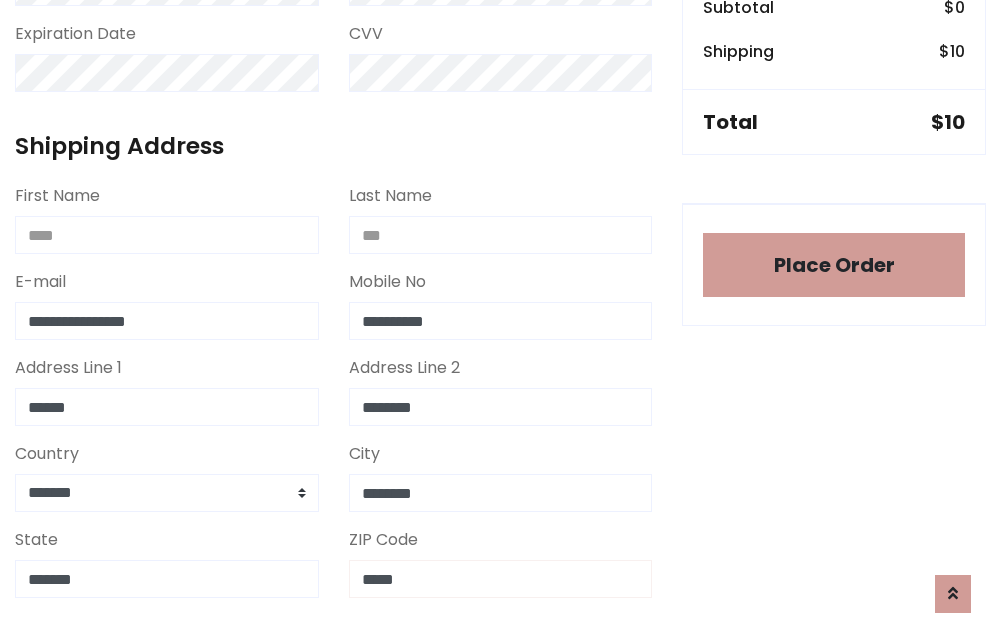 scroll, scrollTop: 403, scrollLeft: 0, axis: vertical 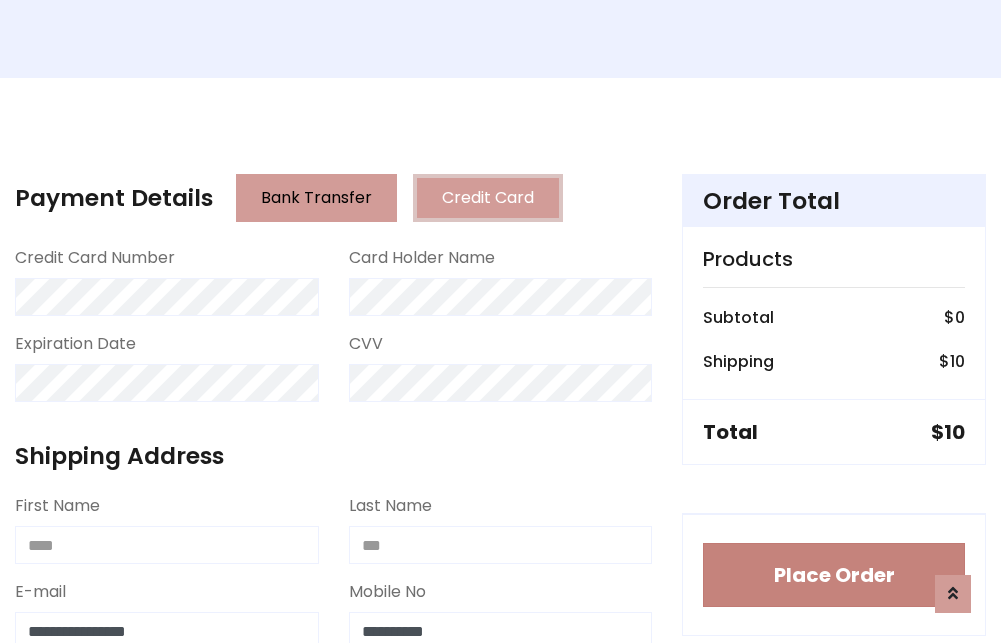 type on "*****" 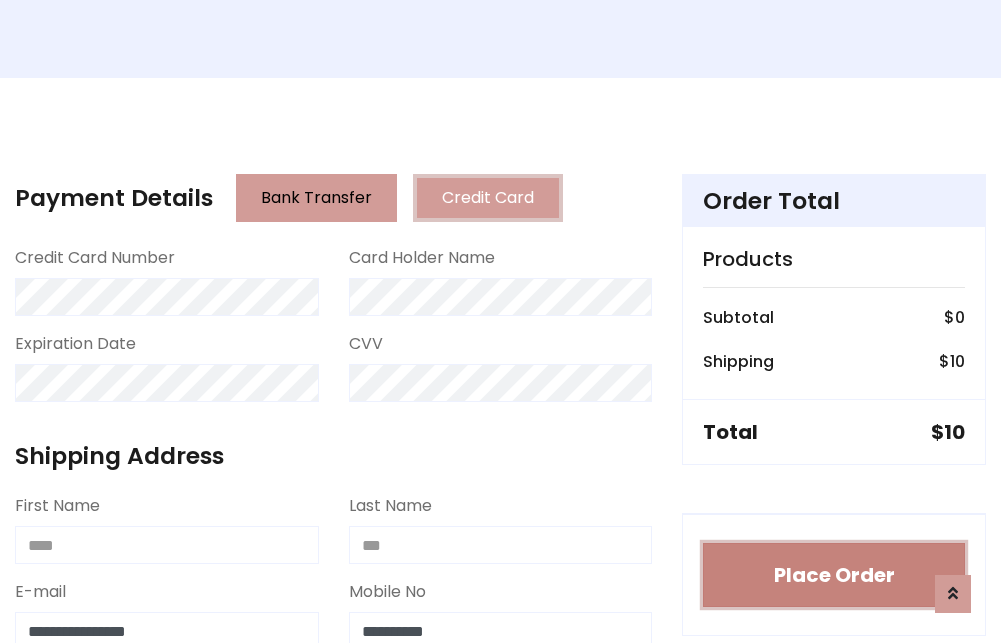 click on "Place Order" at bounding box center (834, 575) 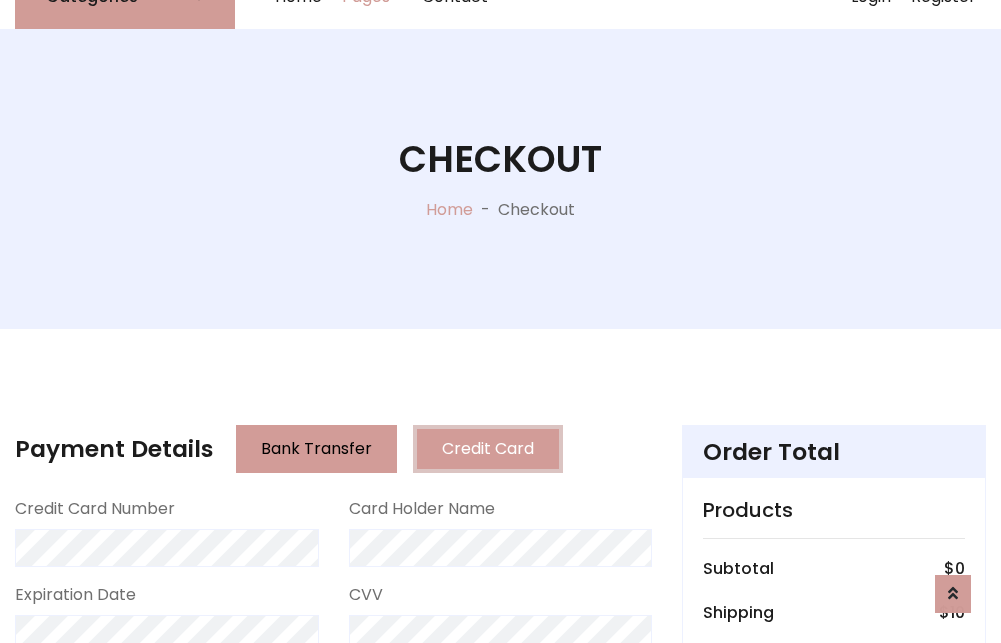 scroll, scrollTop: 0, scrollLeft: 0, axis: both 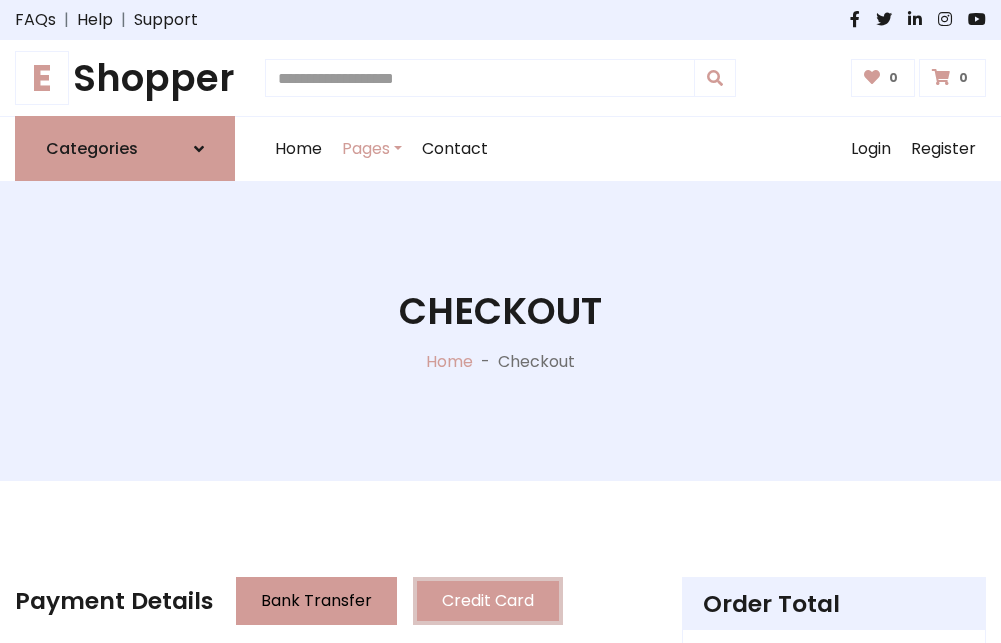 click on "E Shopper" at bounding box center [125, 78] 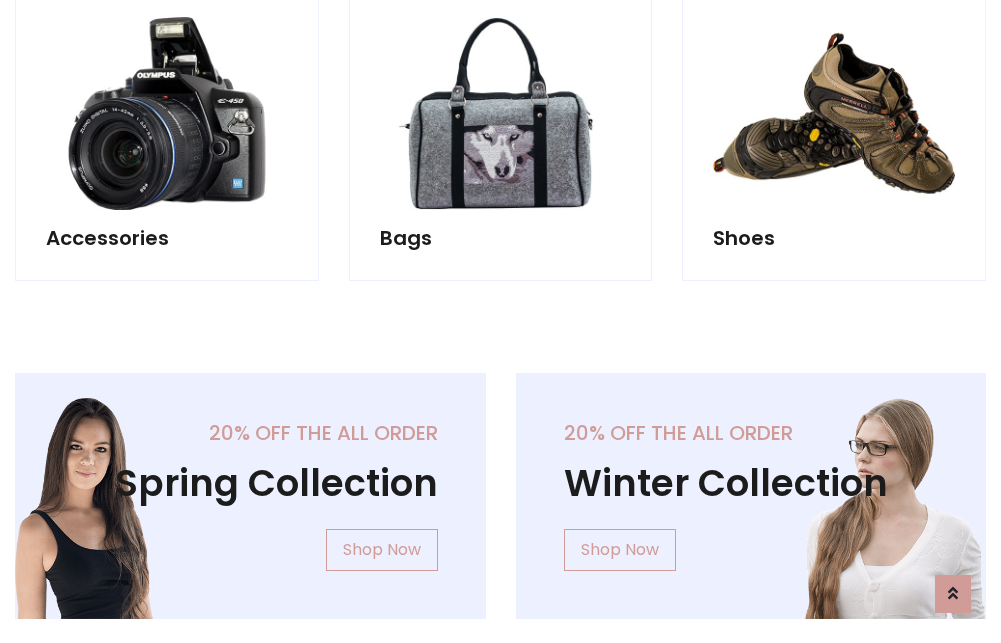 scroll, scrollTop: 770, scrollLeft: 0, axis: vertical 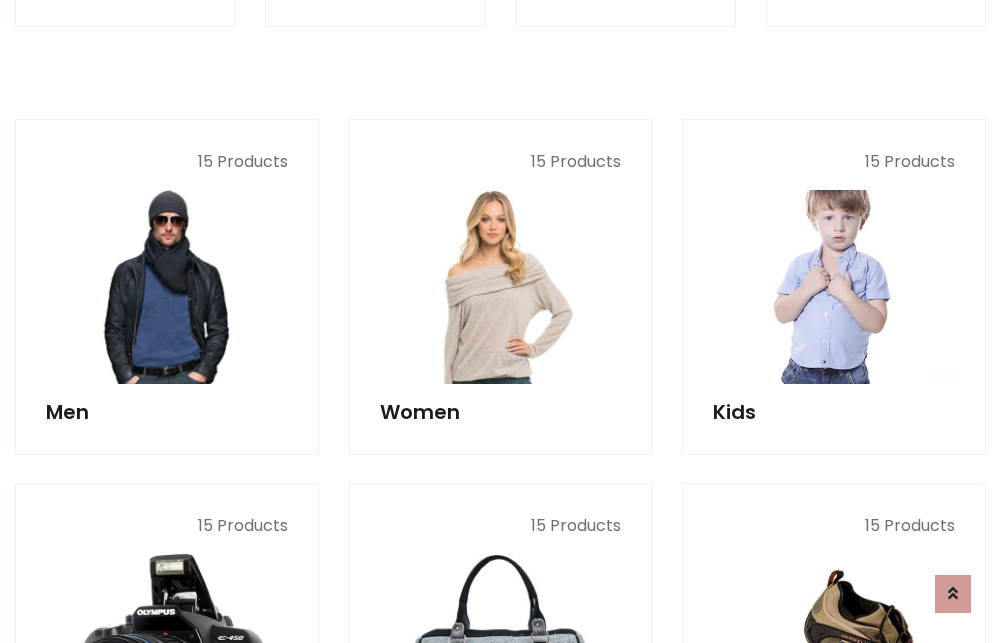click at bounding box center (834, 287) 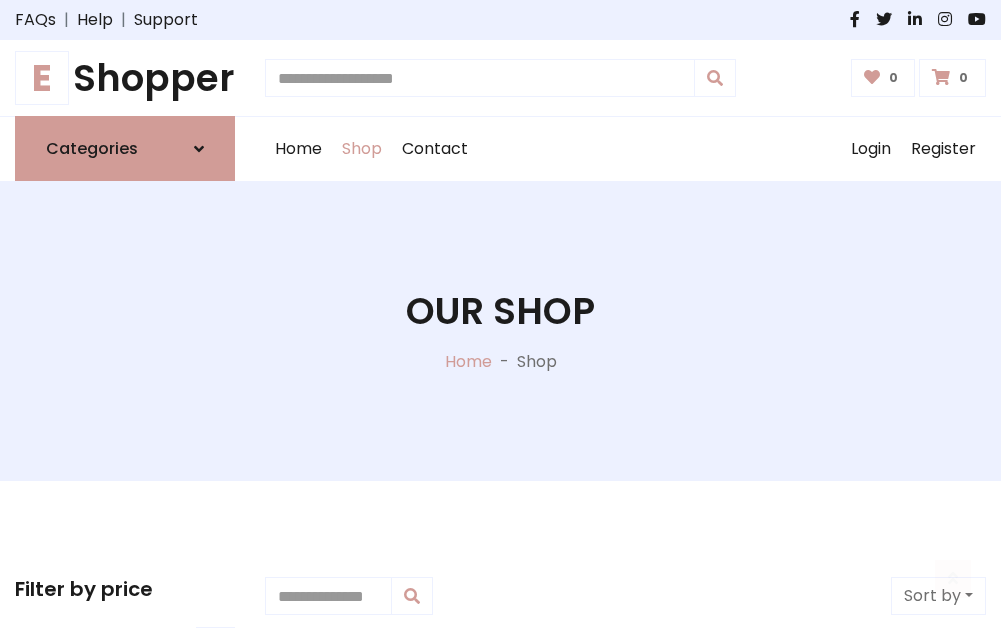 scroll, scrollTop: 549, scrollLeft: 0, axis: vertical 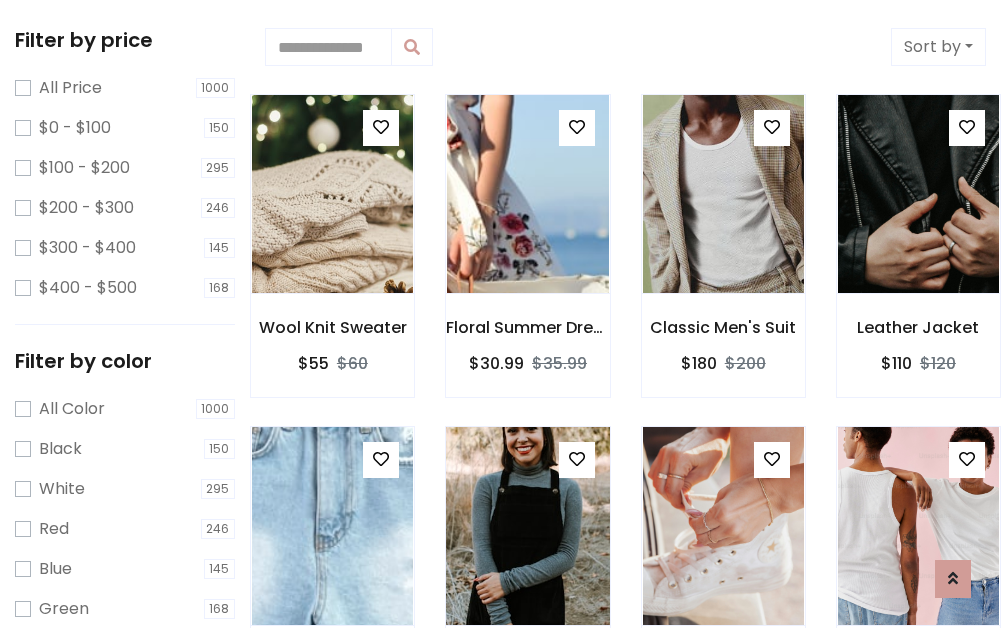 click at bounding box center (577, 459) 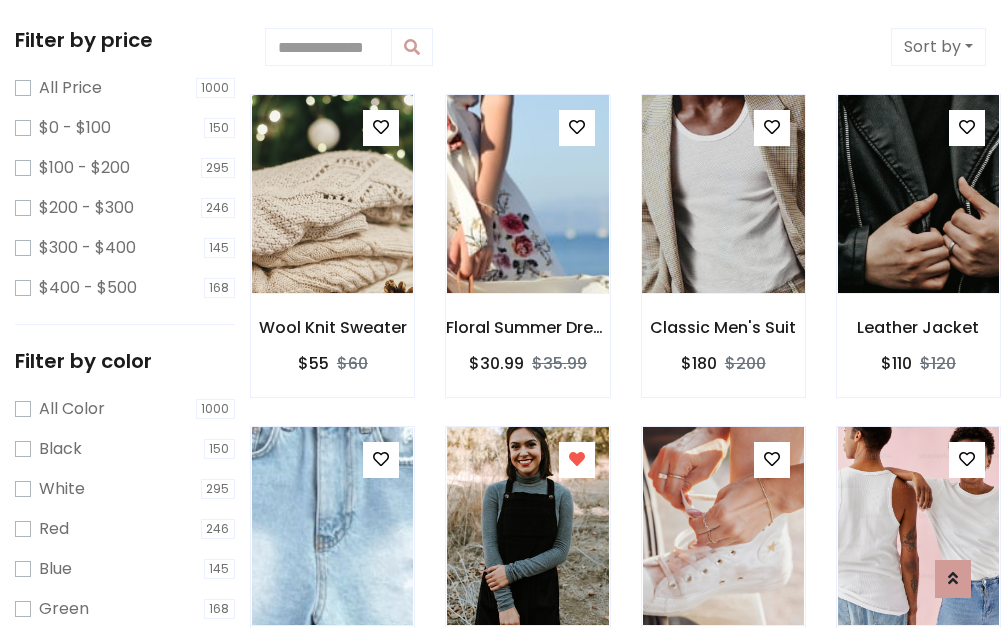 click at bounding box center (723, 194) 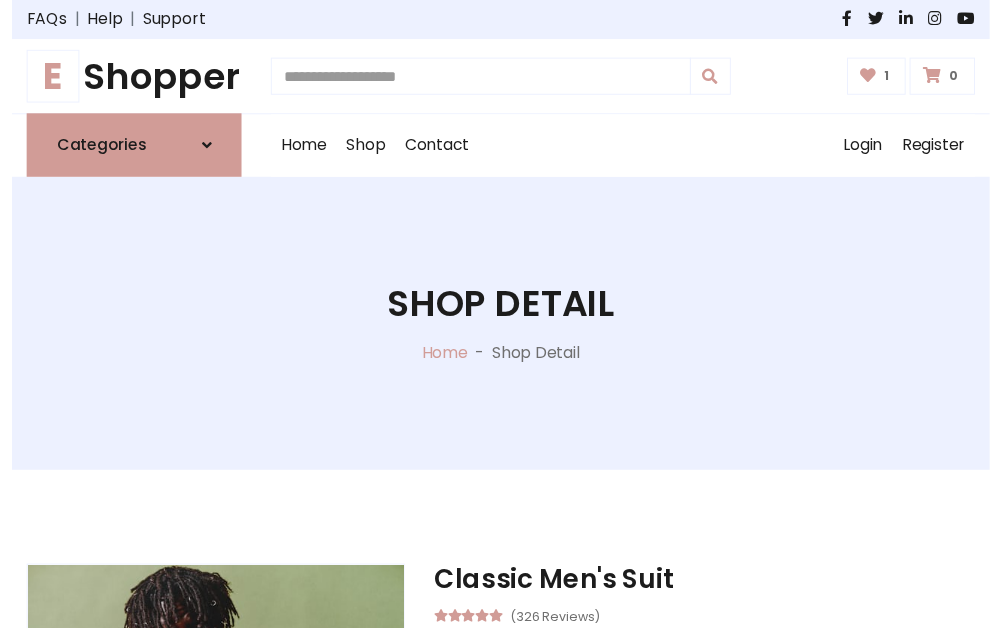 scroll, scrollTop: 262, scrollLeft: 0, axis: vertical 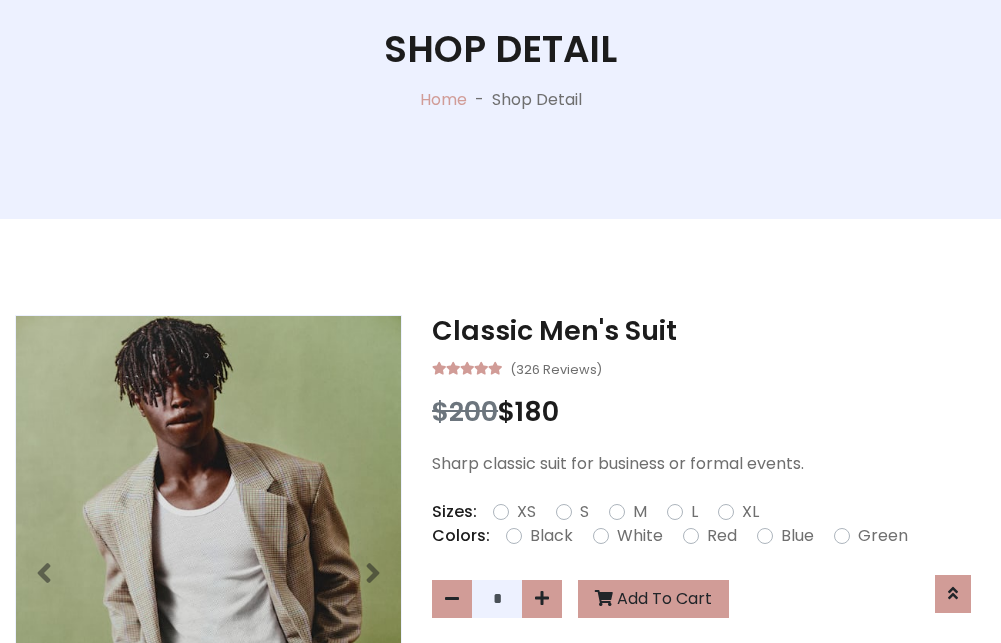 click on "XL" at bounding box center (750, 512) 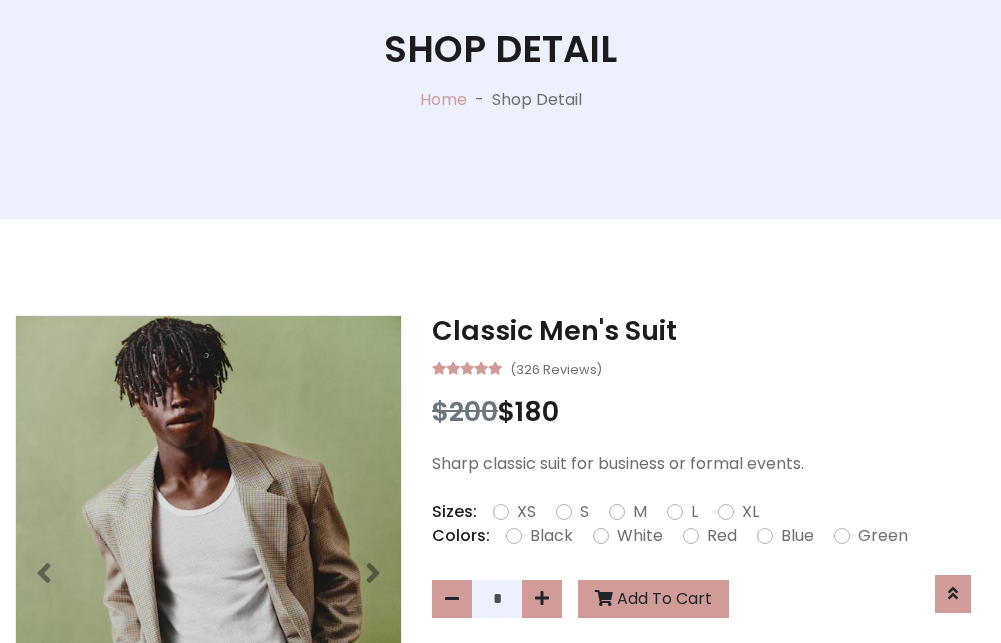 click on "Black" at bounding box center (551, 536) 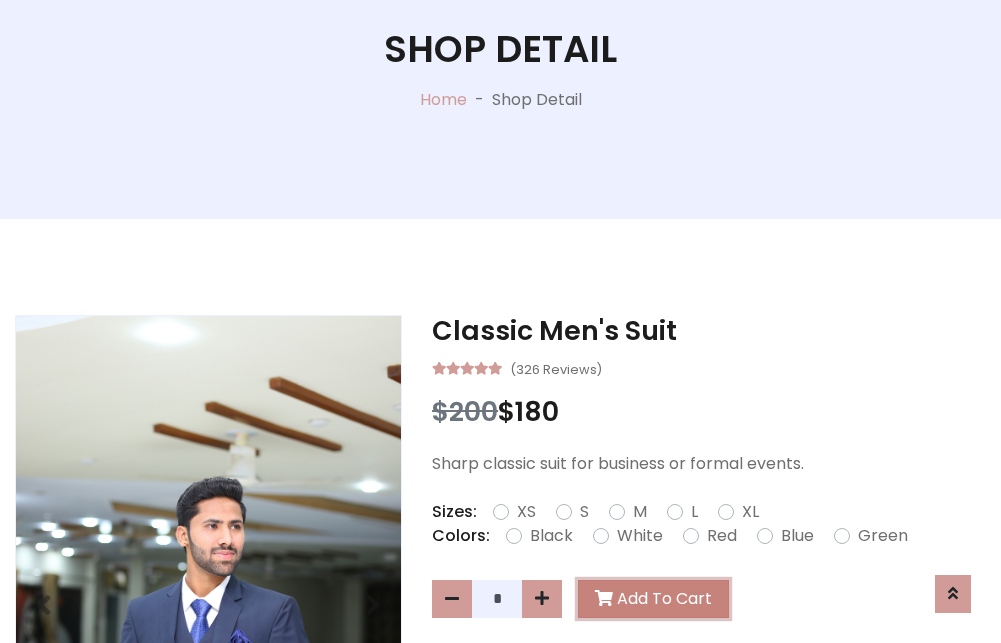 click on "Add To Cart" at bounding box center [653, 599] 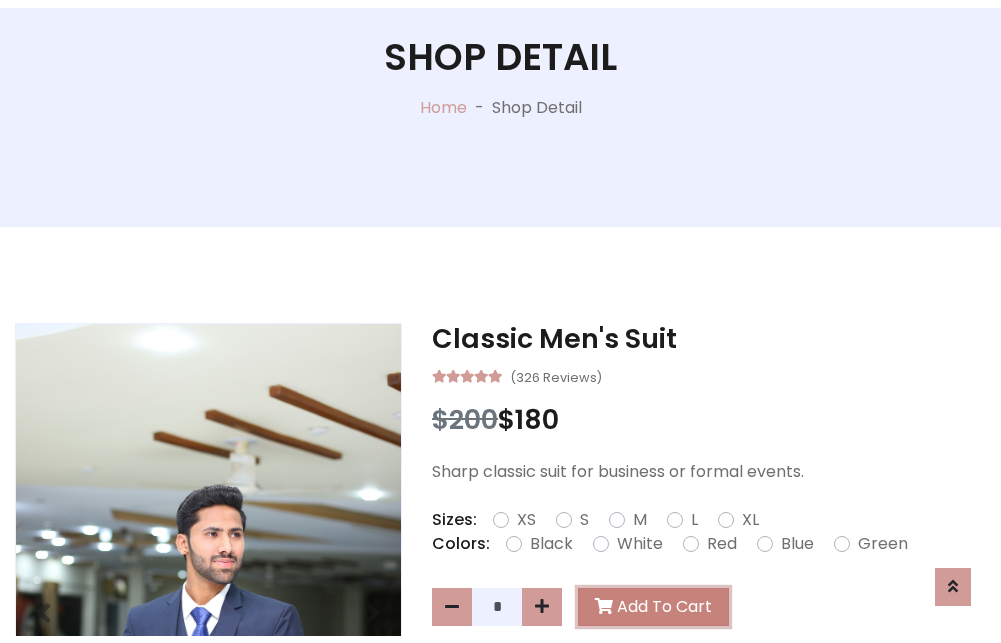 scroll, scrollTop: 0, scrollLeft: 0, axis: both 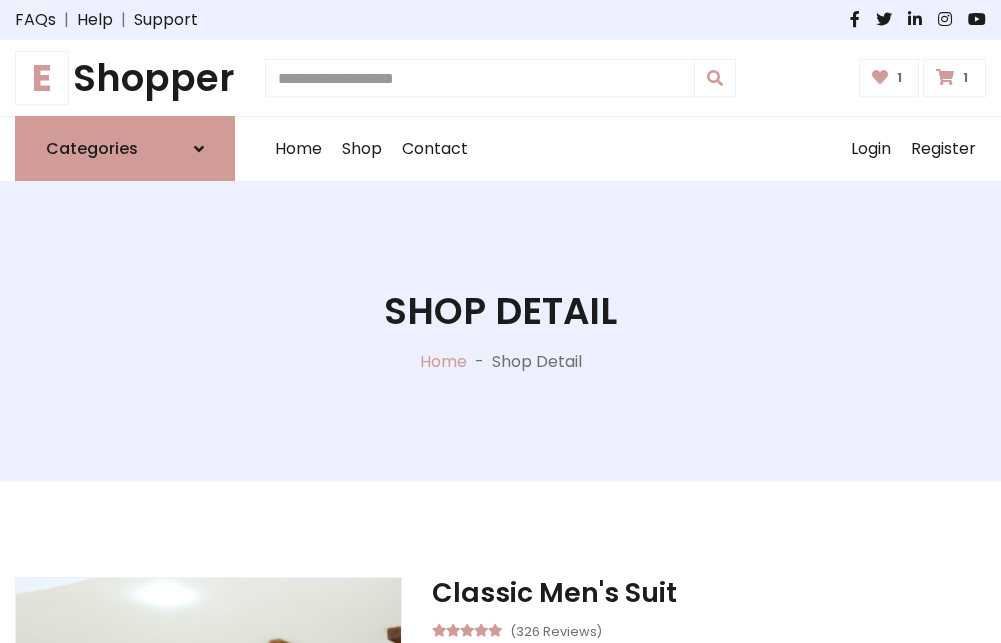 click at bounding box center (945, 77) 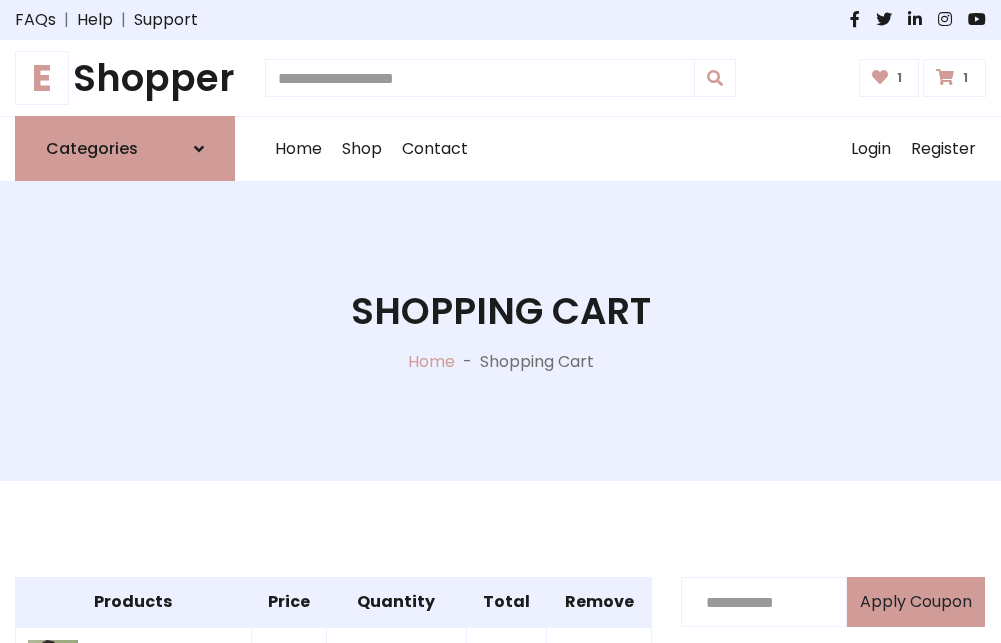 scroll, scrollTop: 570, scrollLeft: 0, axis: vertical 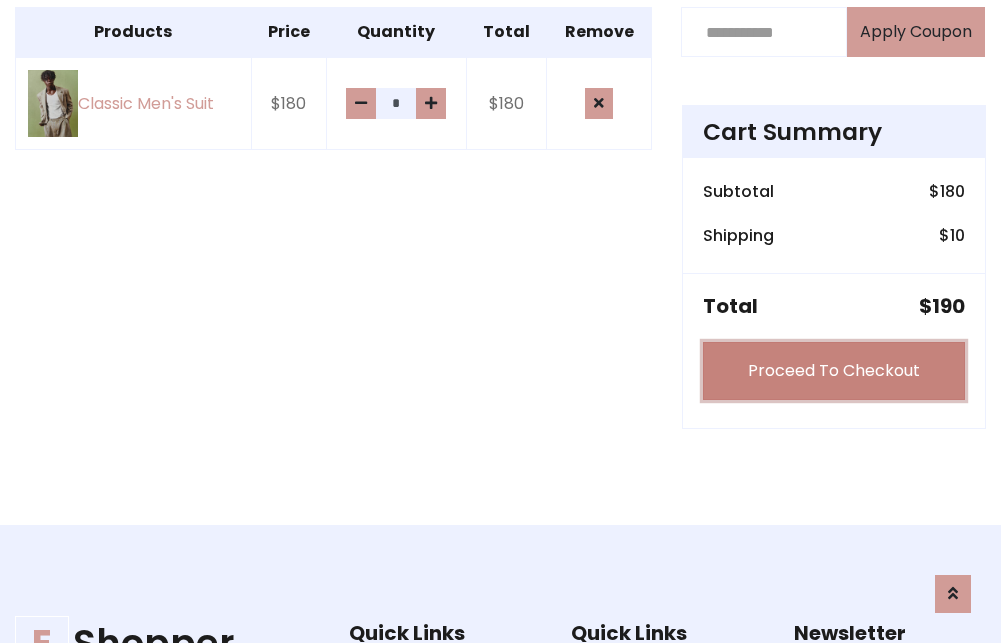 click on "Proceed To Checkout" at bounding box center (834, 371) 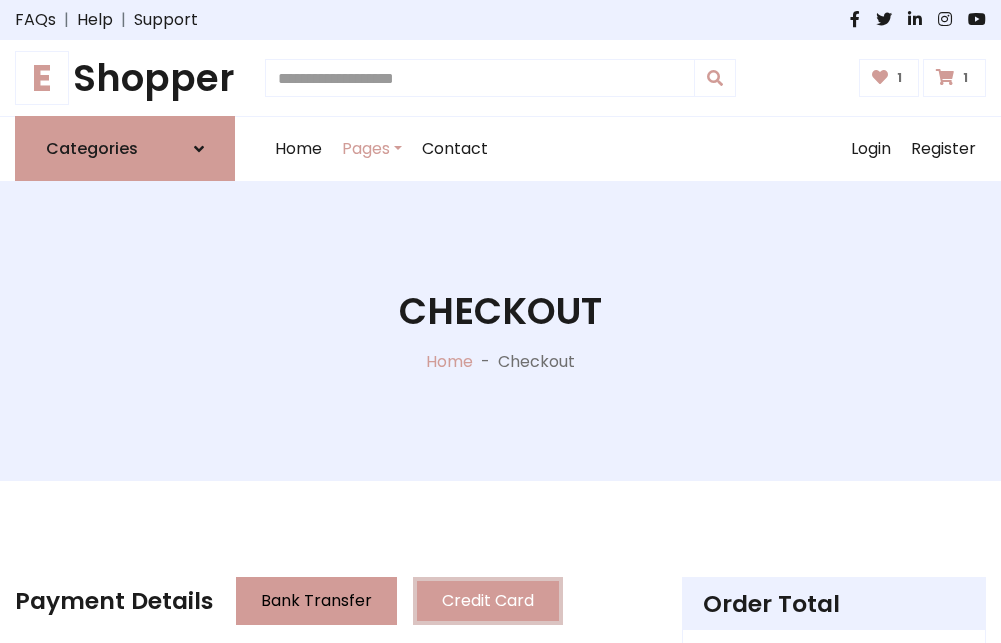 scroll, scrollTop: 201, scrollLeft: 0, axis: vertical 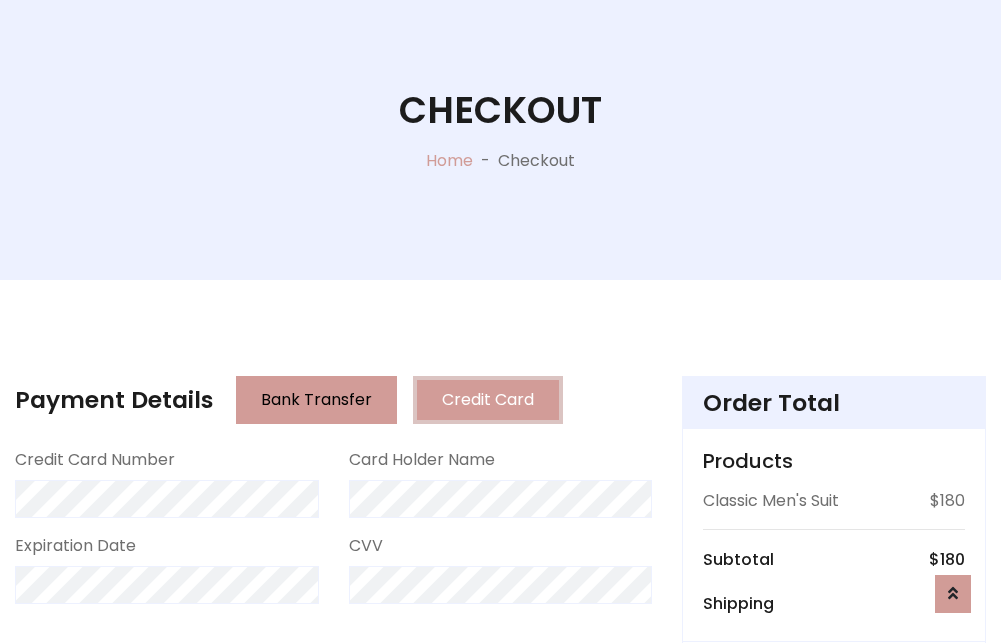 click on "Go to shipping" at bounding box center (834, 817) 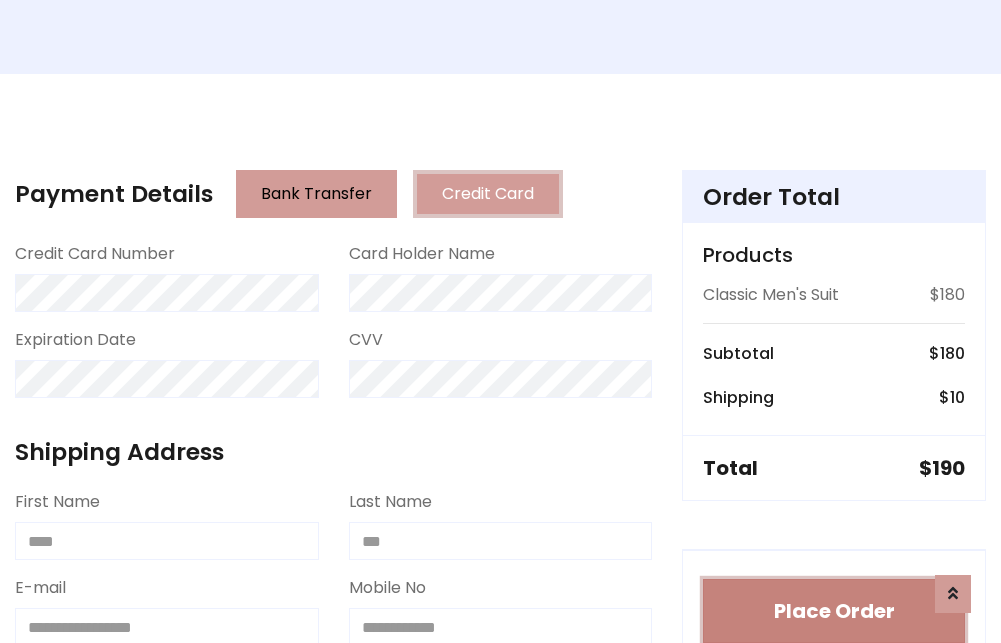 type 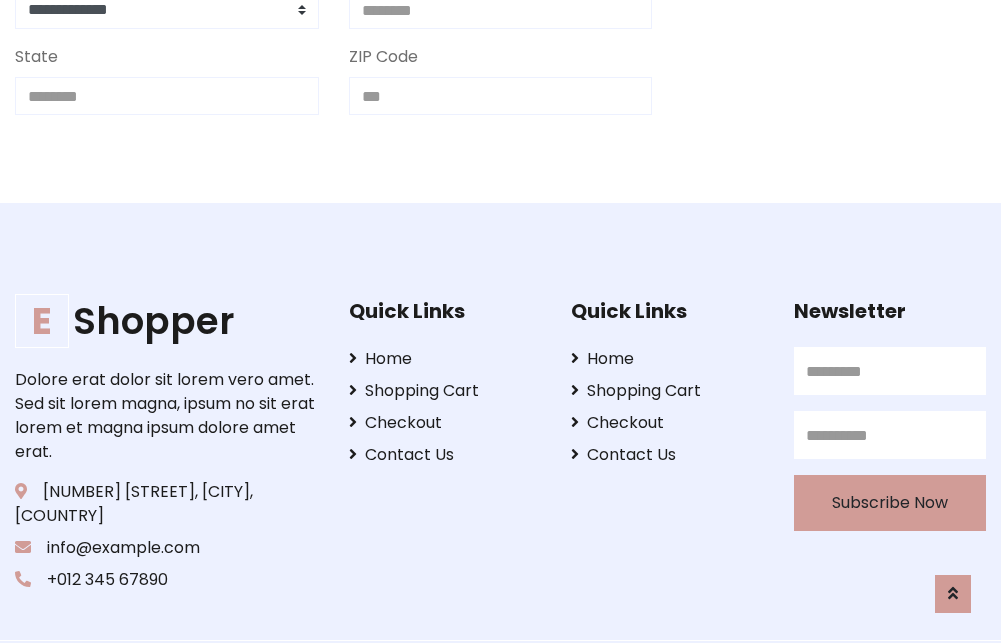 scroll, scrollTop: 713, scrollLeft: 0, axis: vertical 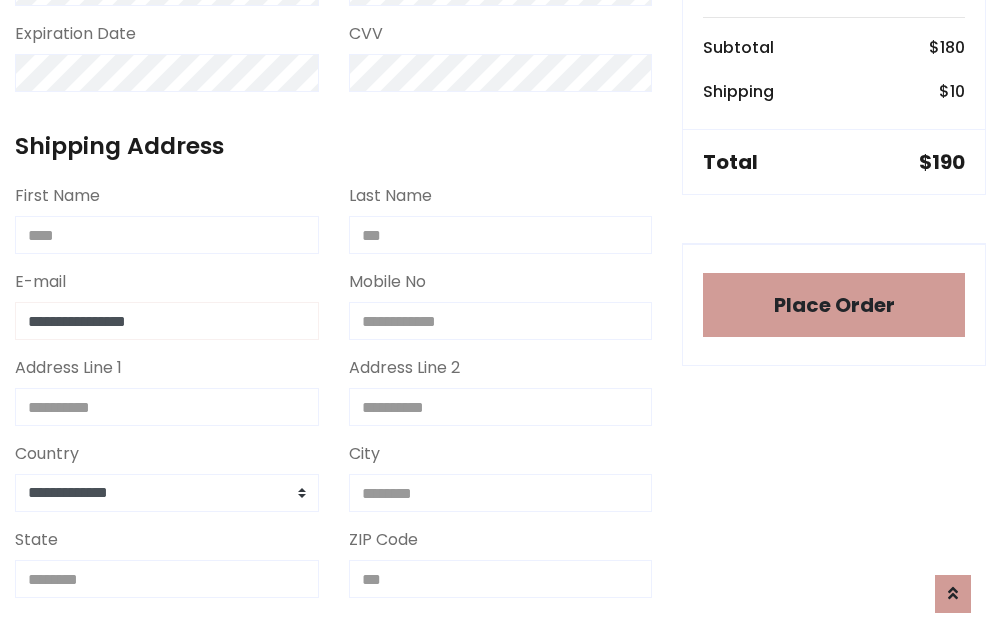 type on "**********" 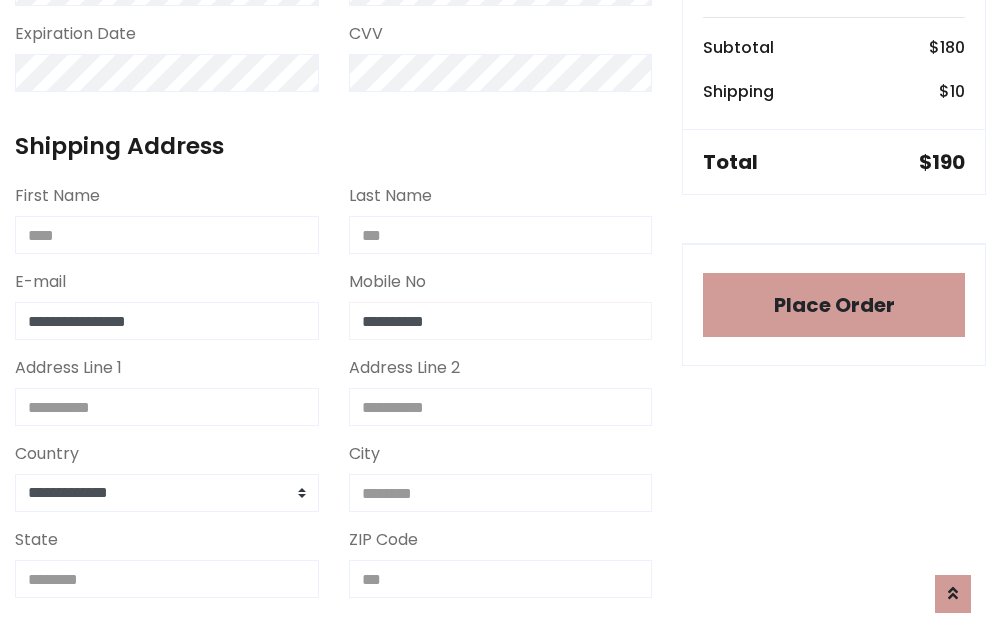 scroll, scrollTop: 573, scrollLeft: 0, axis: vertical 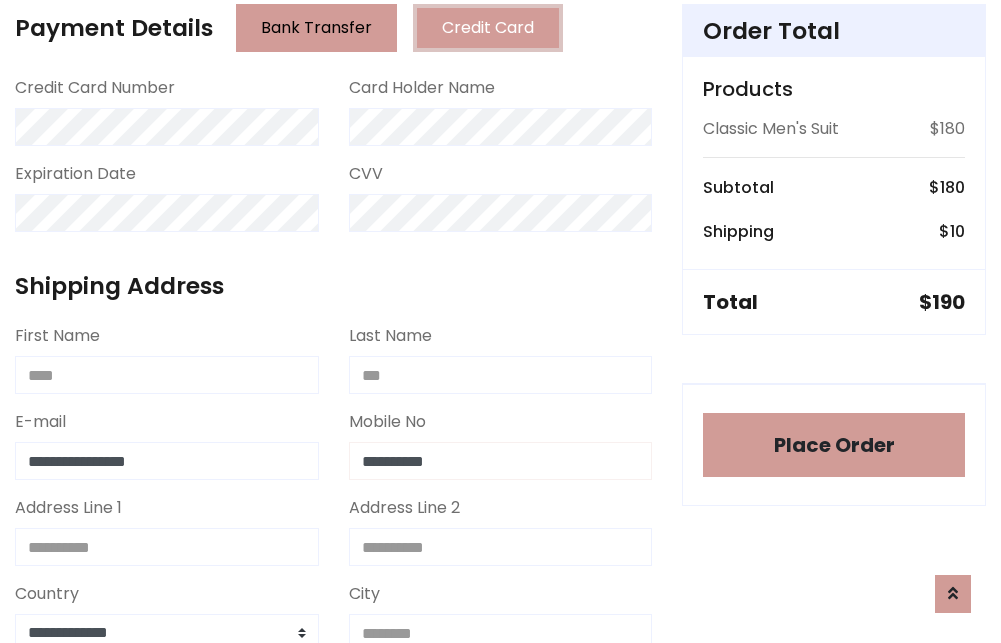 type on "**********" 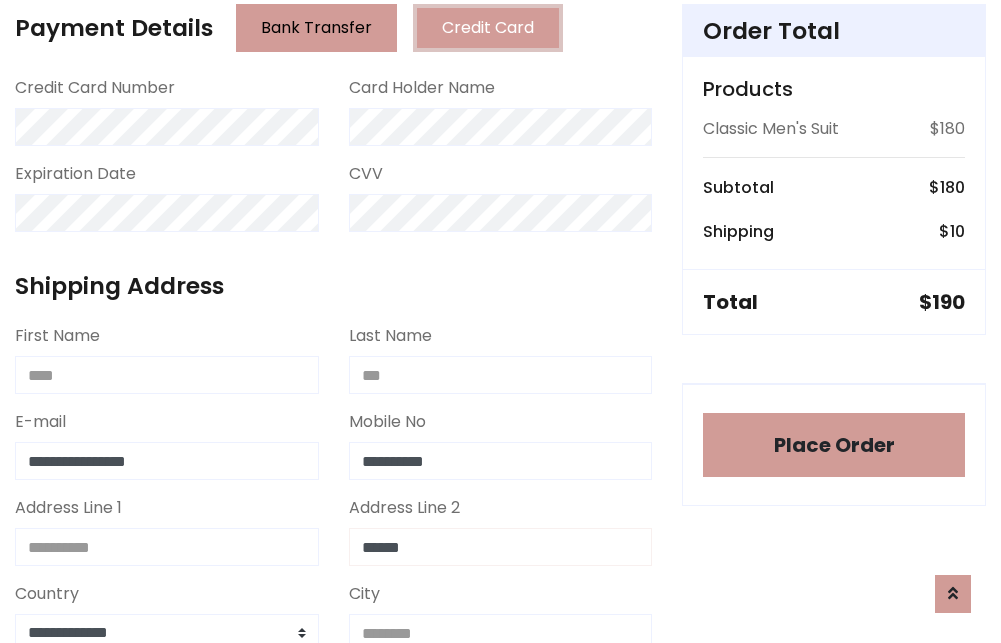 type on "******" 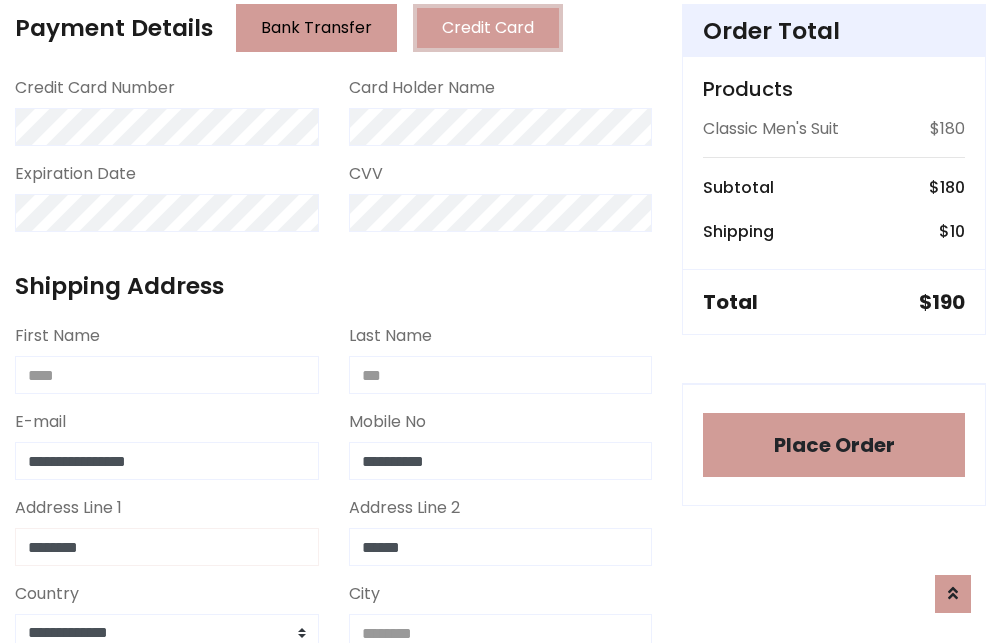 type on "********" 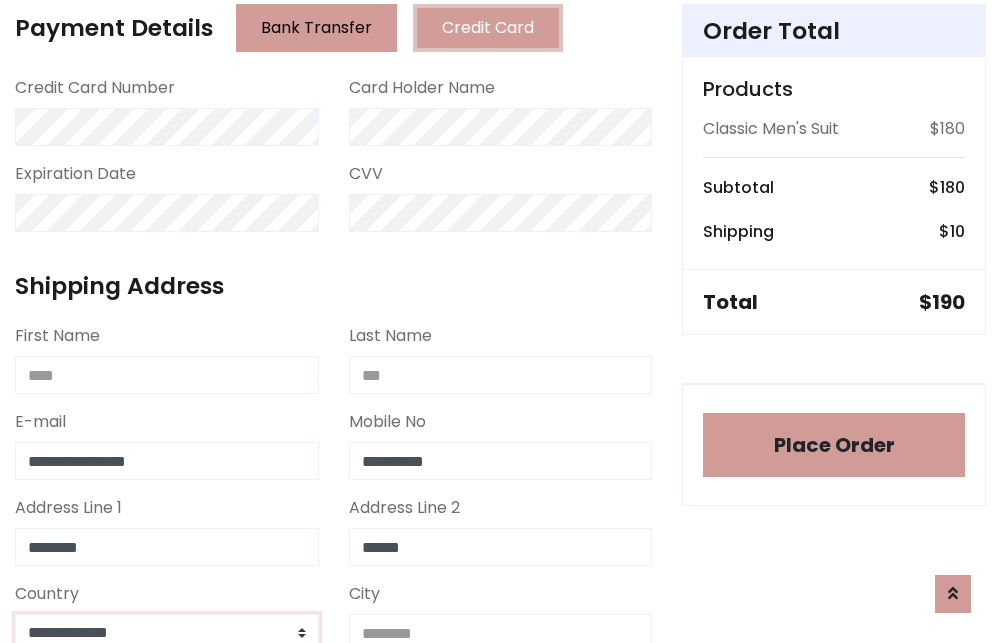 select on "*******" 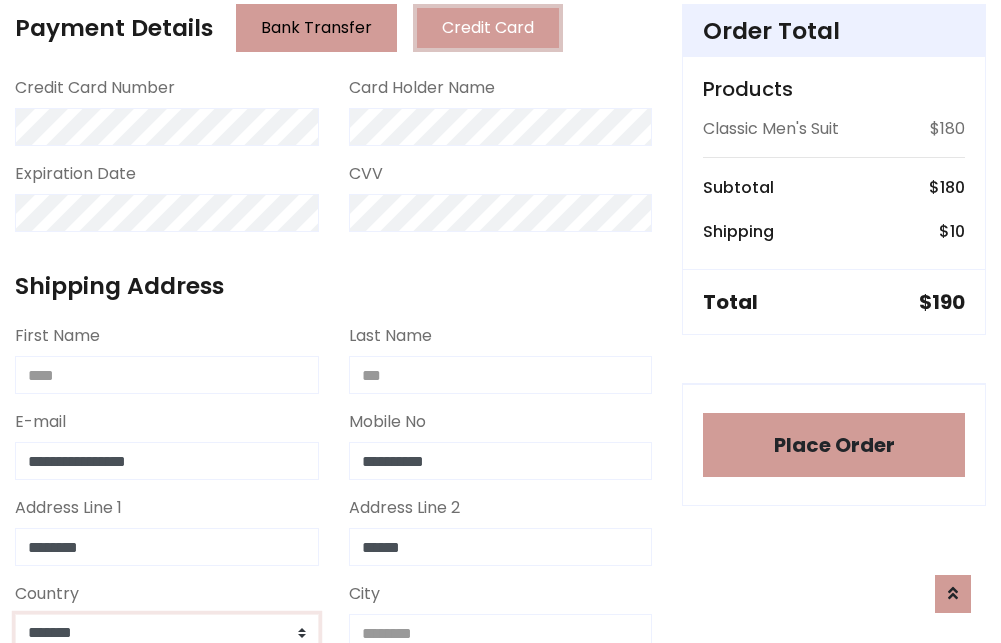 scroll, scrollTop: 583, scrollLeft: 0, axis: vertical 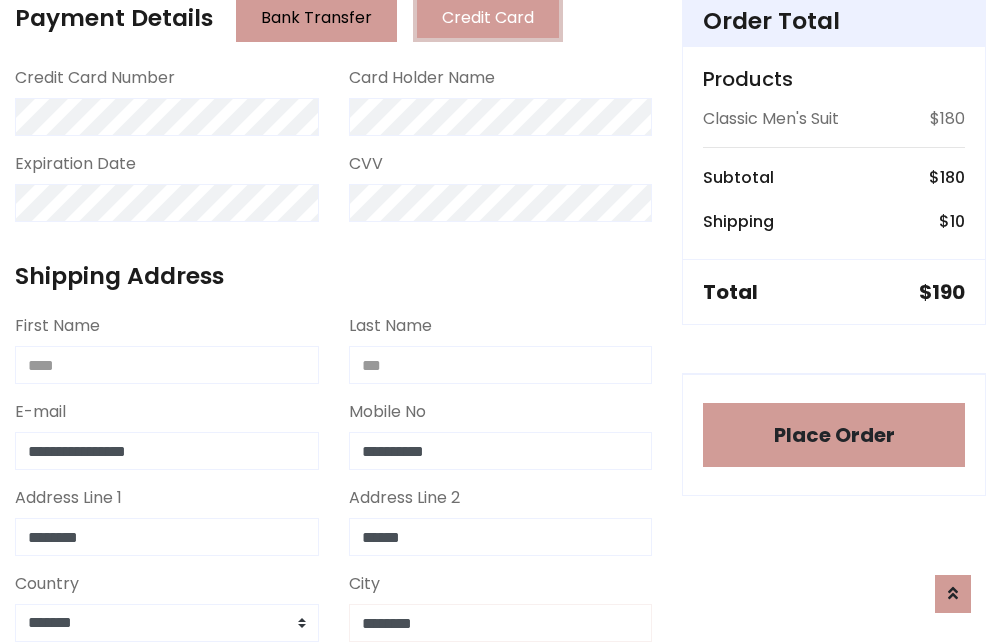 type on "********" 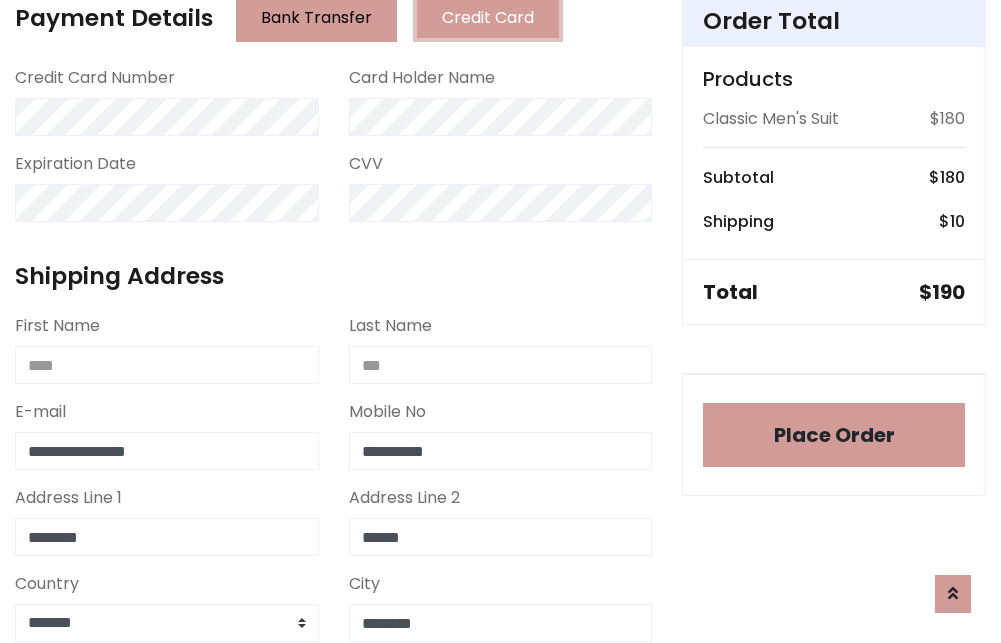 scroll, scrollTop: 971, scrollLeft: 0, axis: vertical 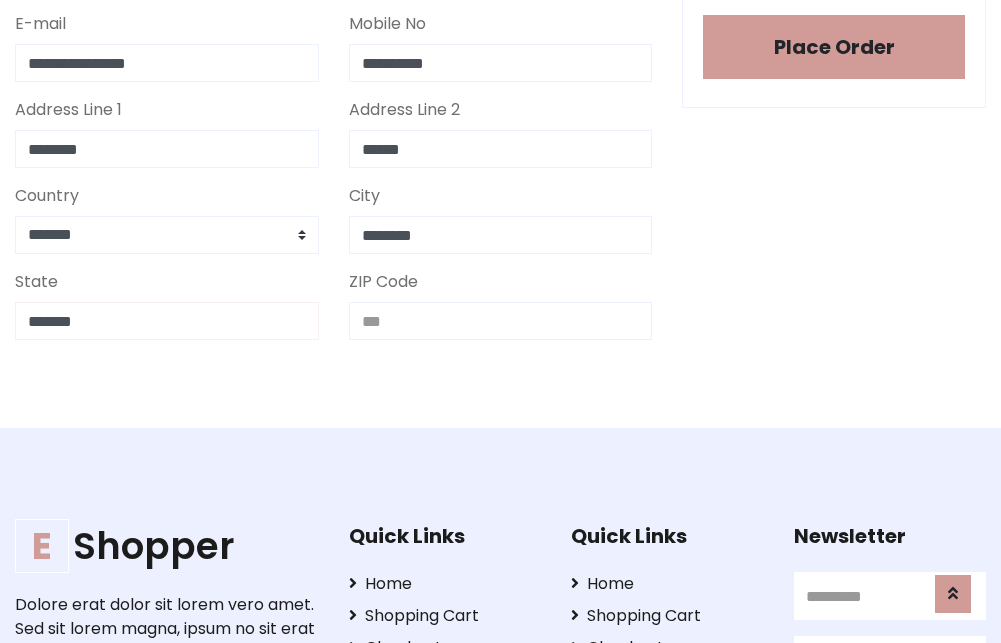 type on "*******" 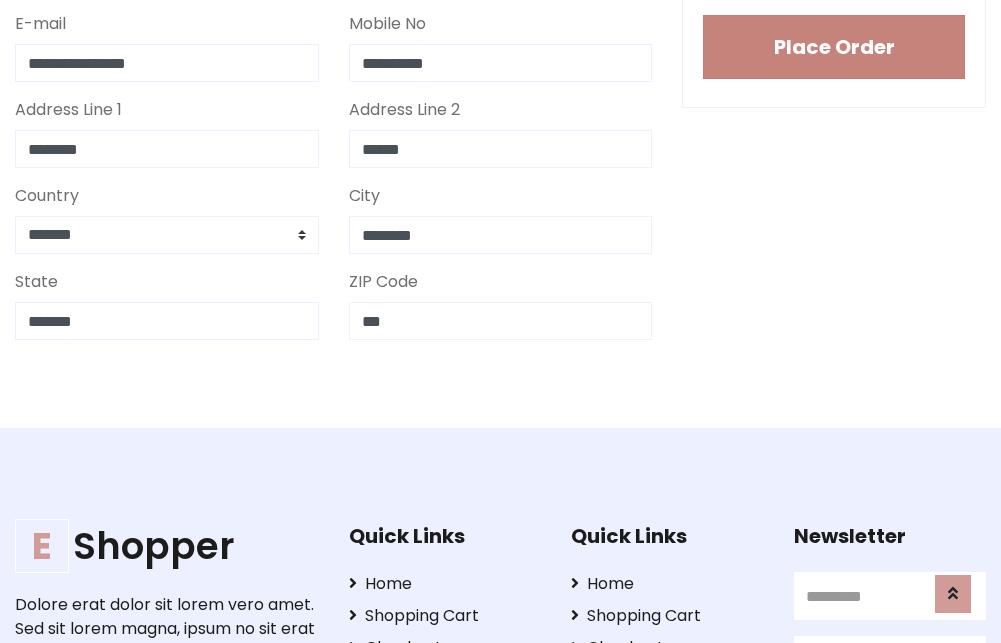 type on "***" 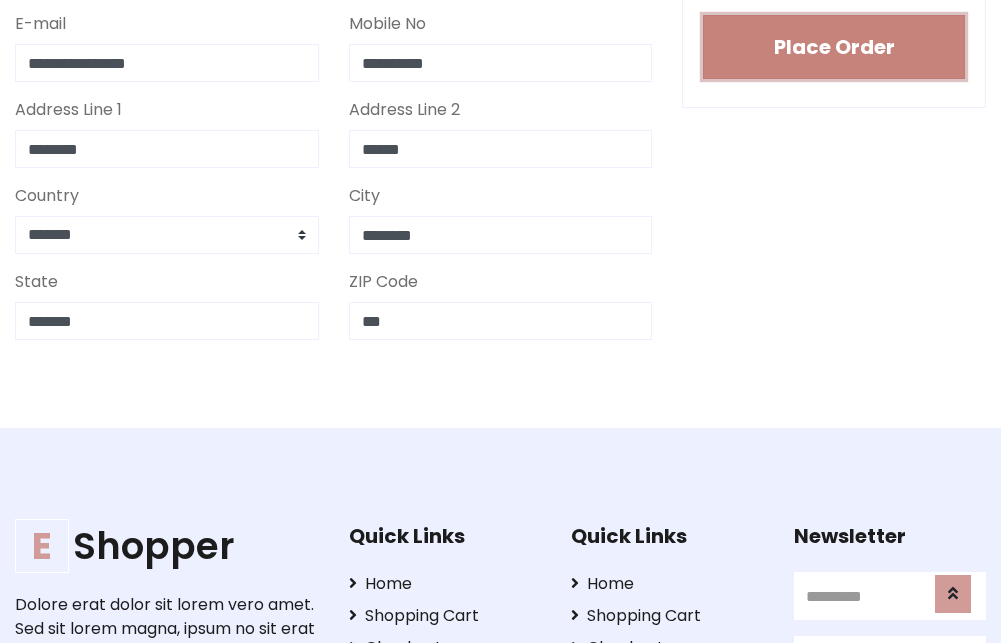 click on "Place Order" at bounding box center (834, 47) 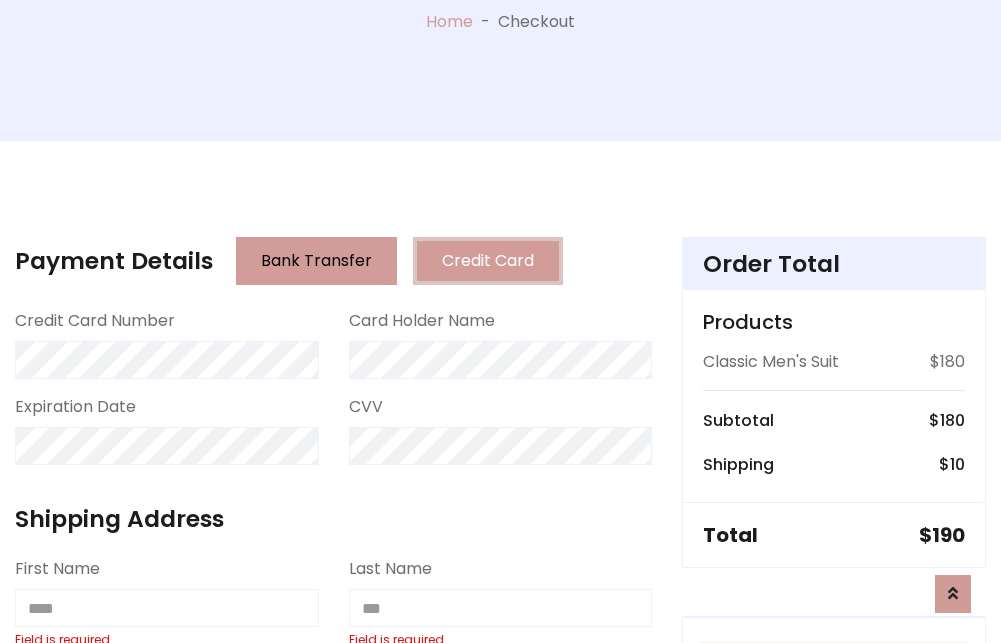scroll, scrollTop: 0, scrollLeft: 0, axis: both 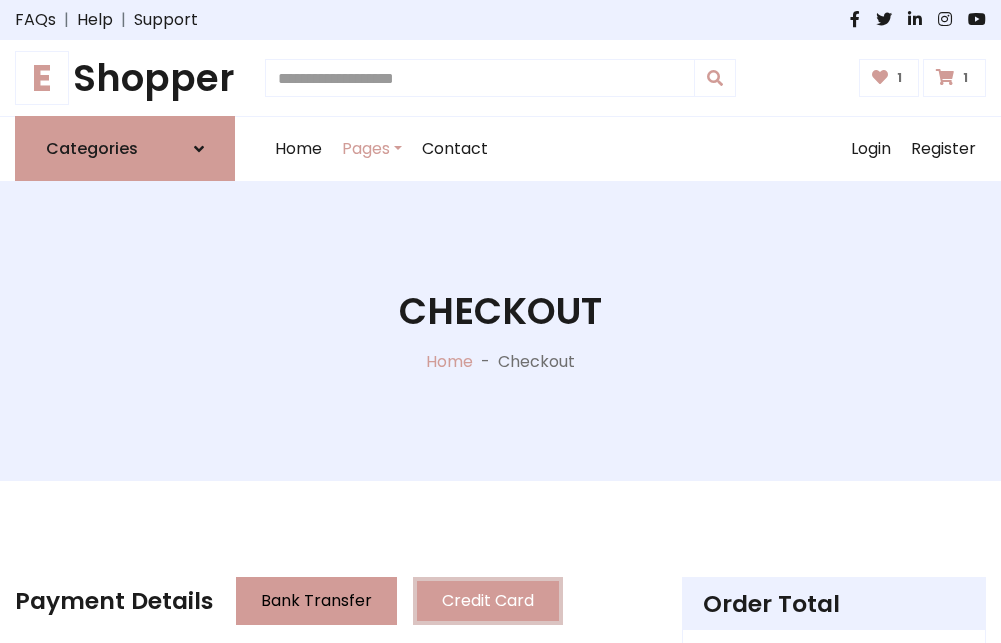 click on "E" at bounding box center [42, 78] 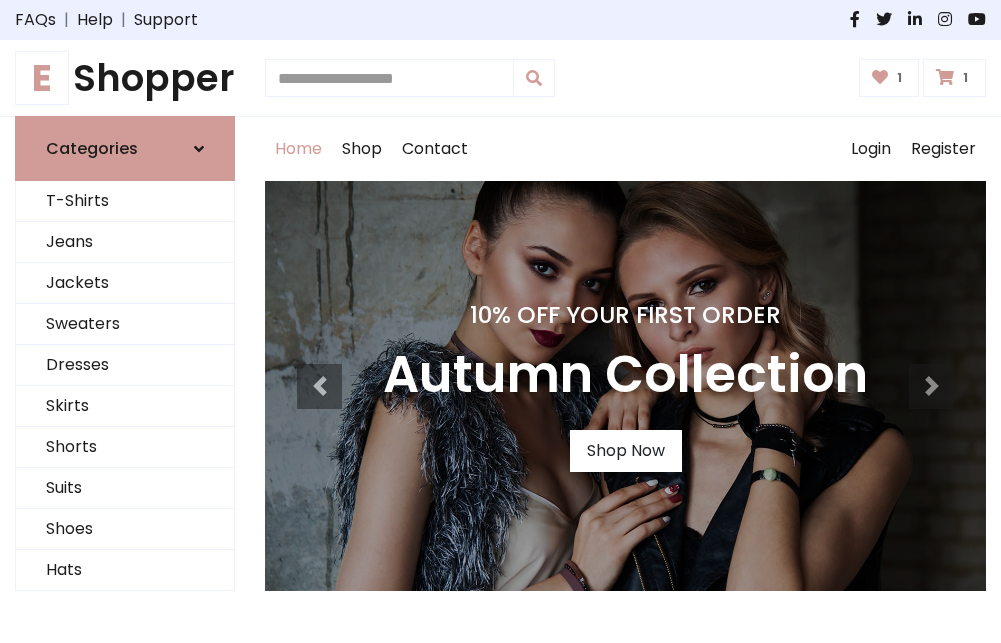 scroll, scrollTop: 0, scrollLeft: 0, axis: both 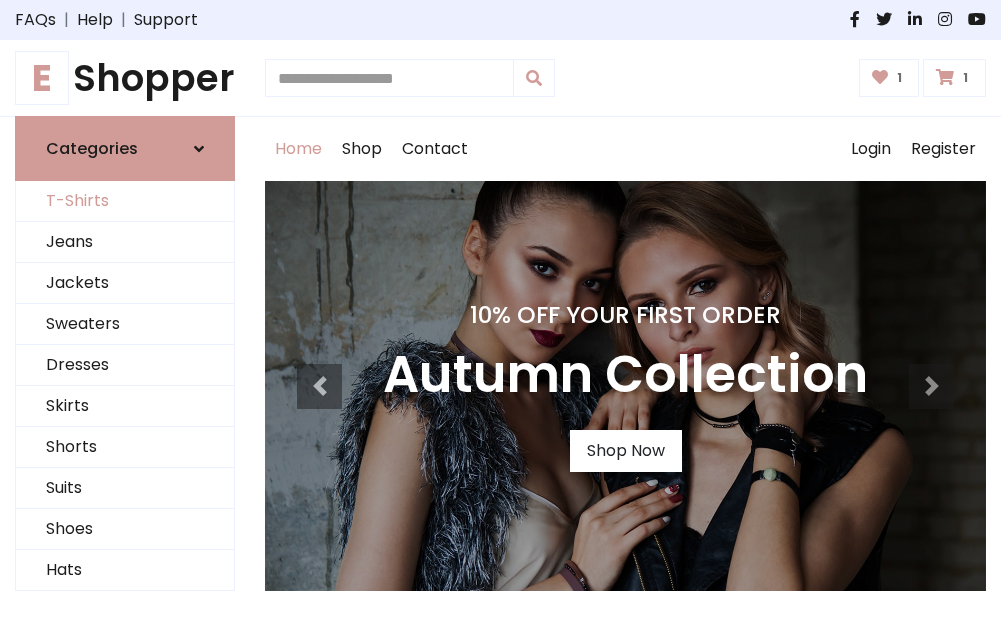click on "T-Shirts" at bounding box center (125, 201) 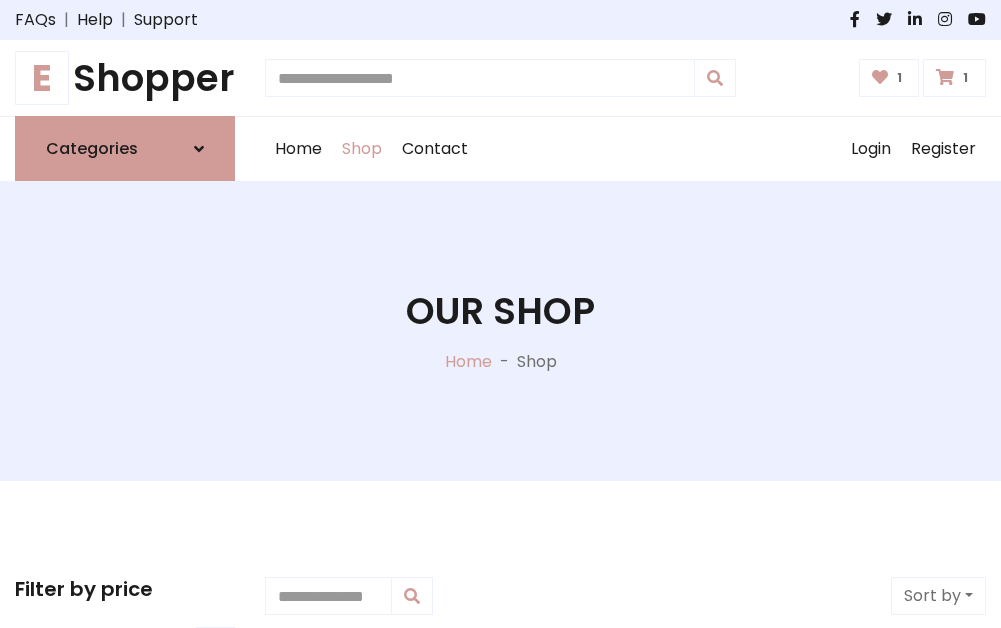scroll, scrollTop: 0, scrollLeft: 0, axis: both 